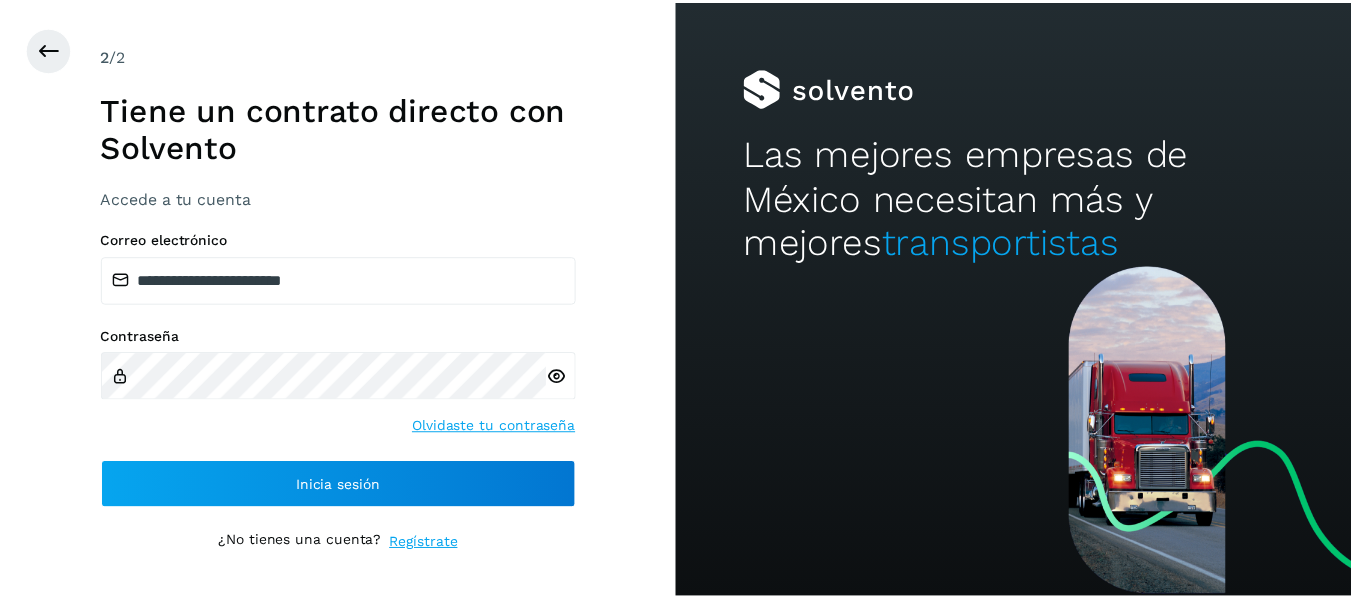 scroll, scrollTop: 0, scrollLeft: 0, axis: both 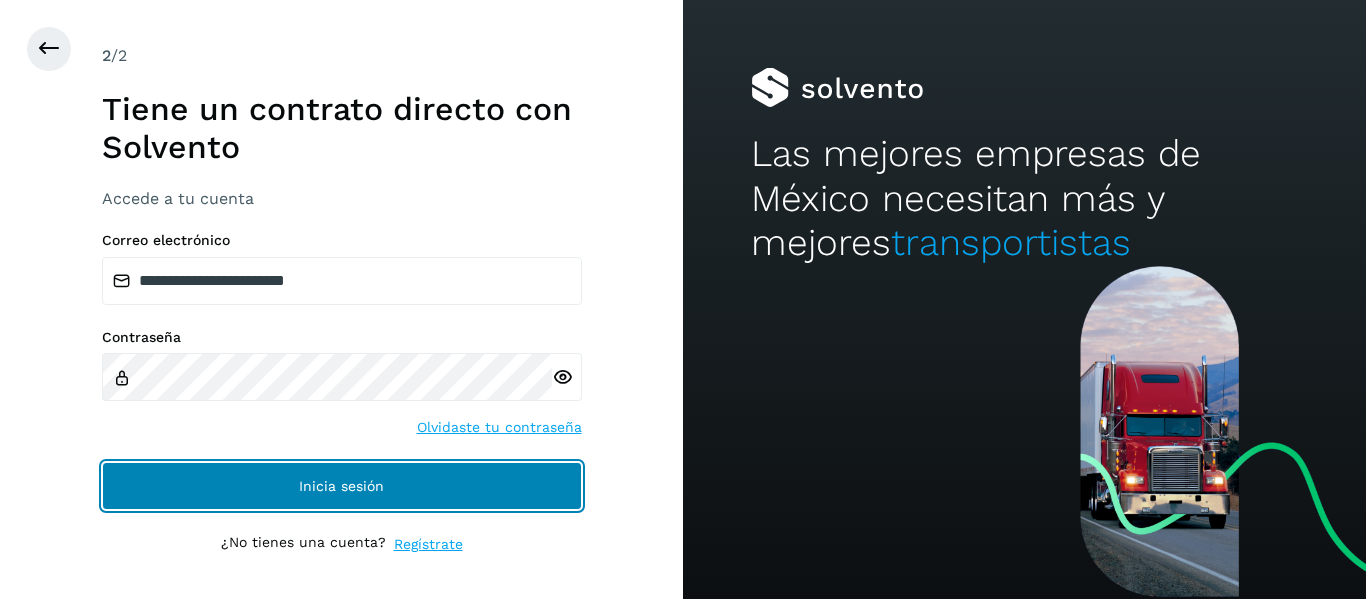 click on "Inicia sesión" at bounding box center (342, 486) 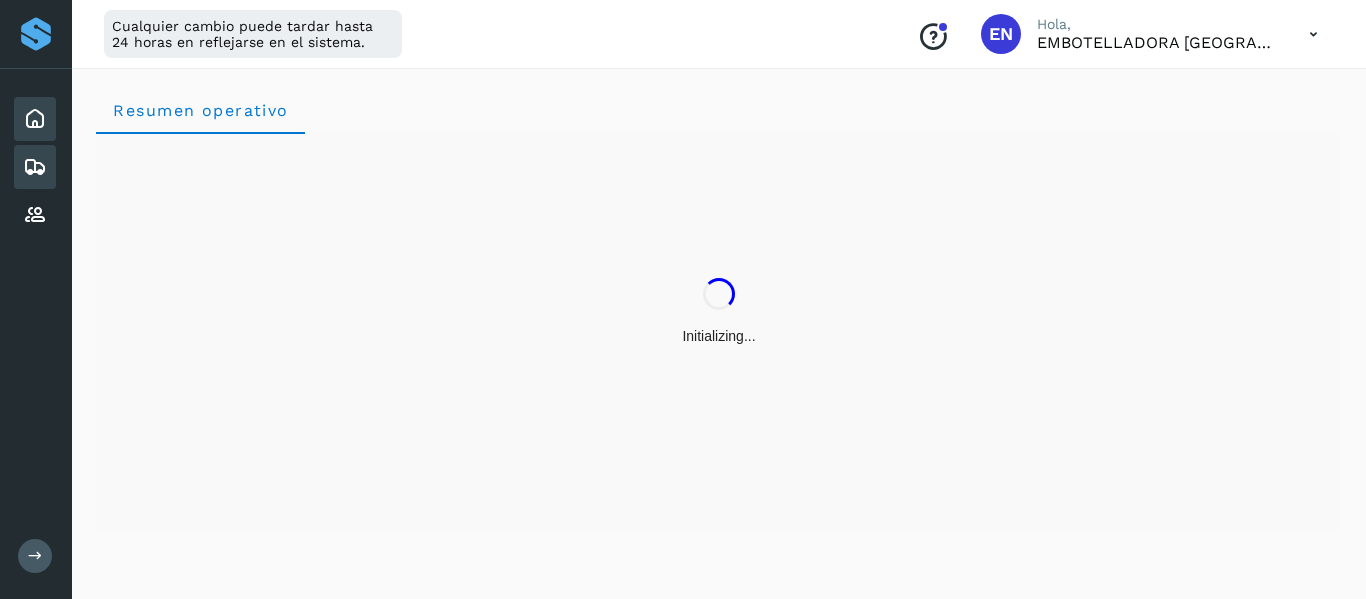 click at bounding box center [35, 167] 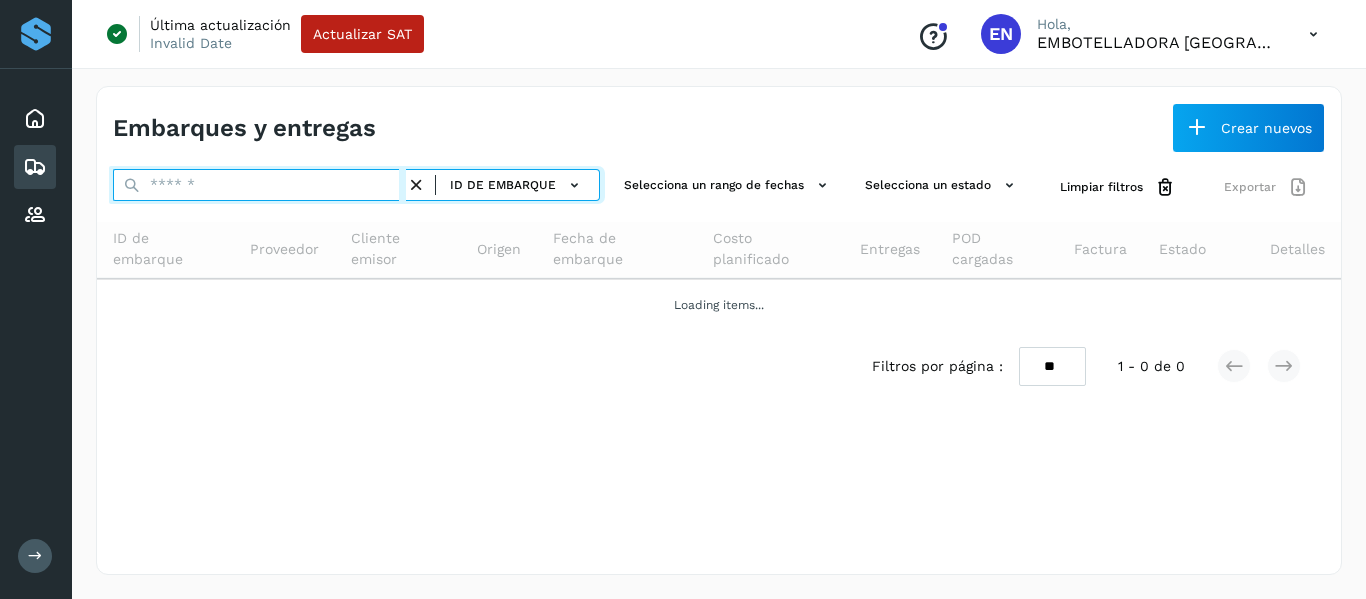 click at bounding box center [259, 185] 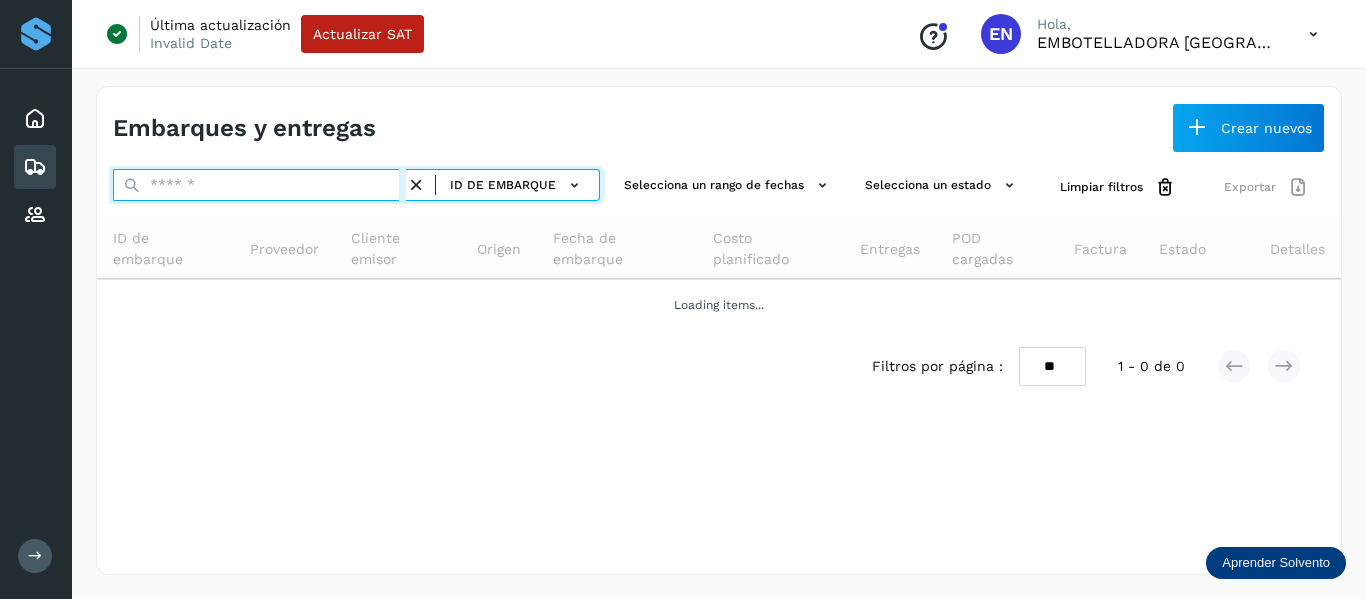 paste on "**********" 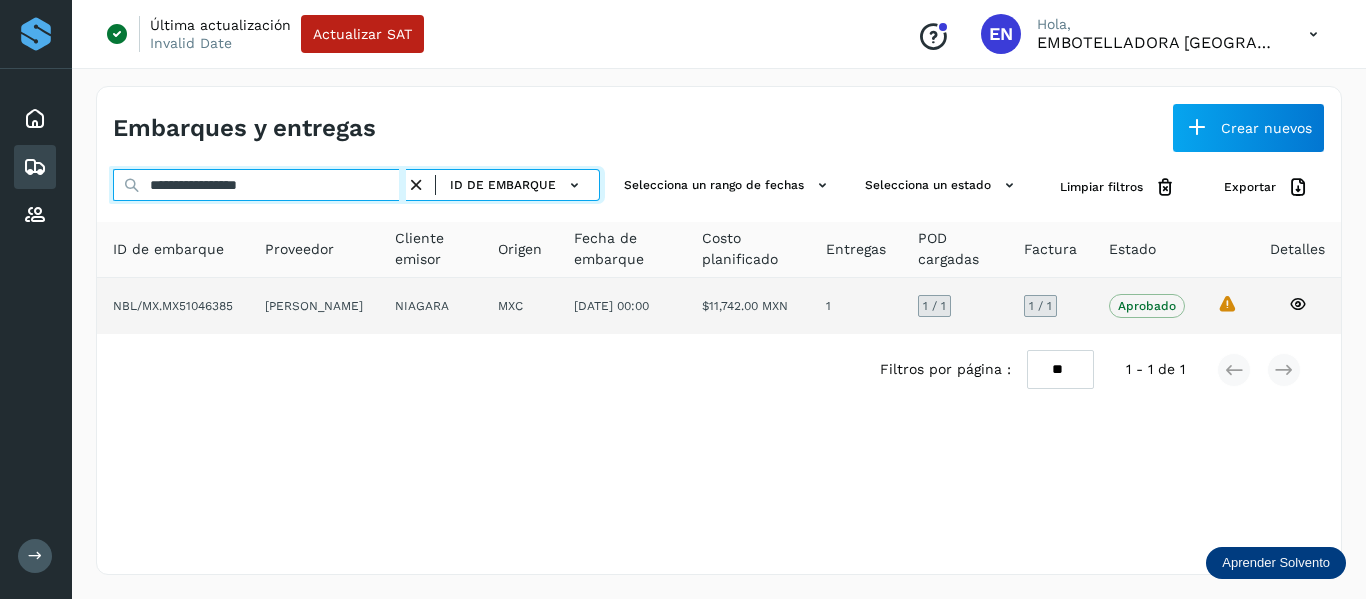 type on "**********" 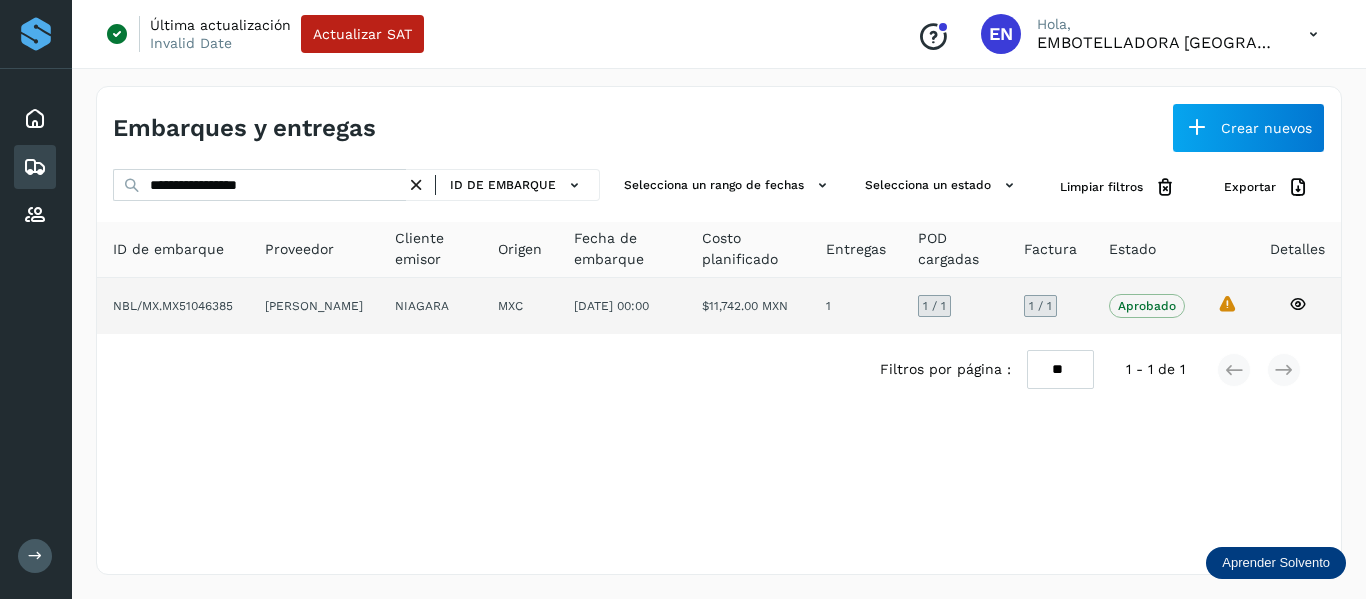 click 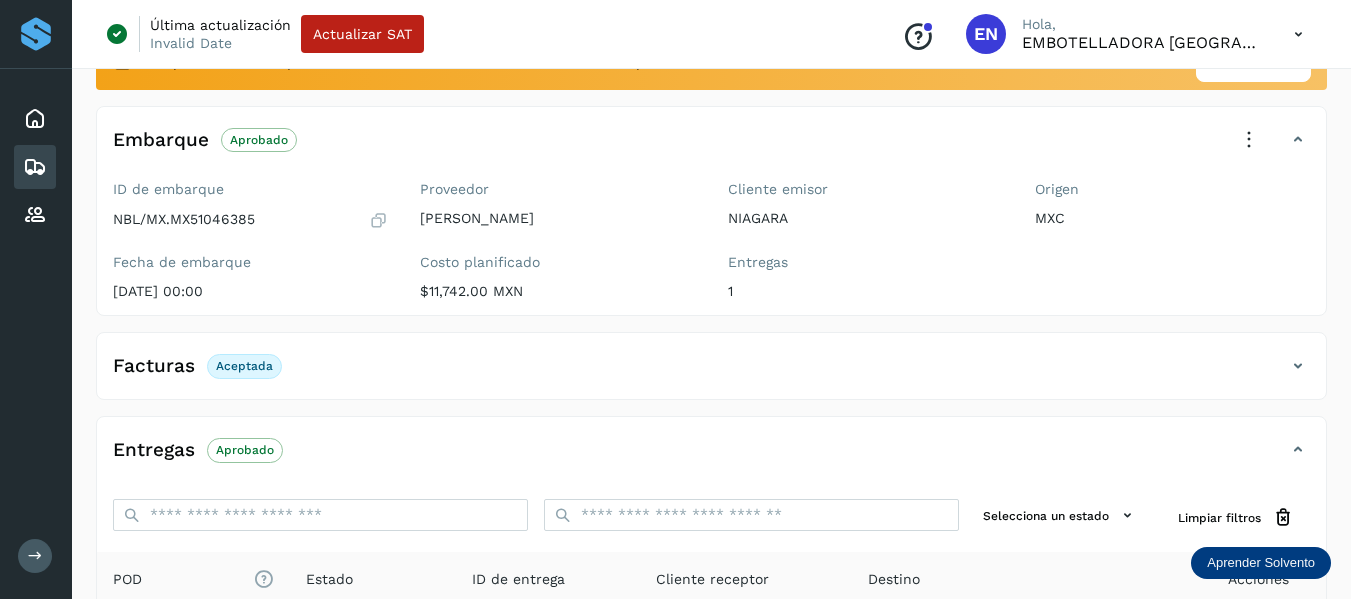 scroll, scrollTop: 200, scrollLeft: 0, axis: vertical 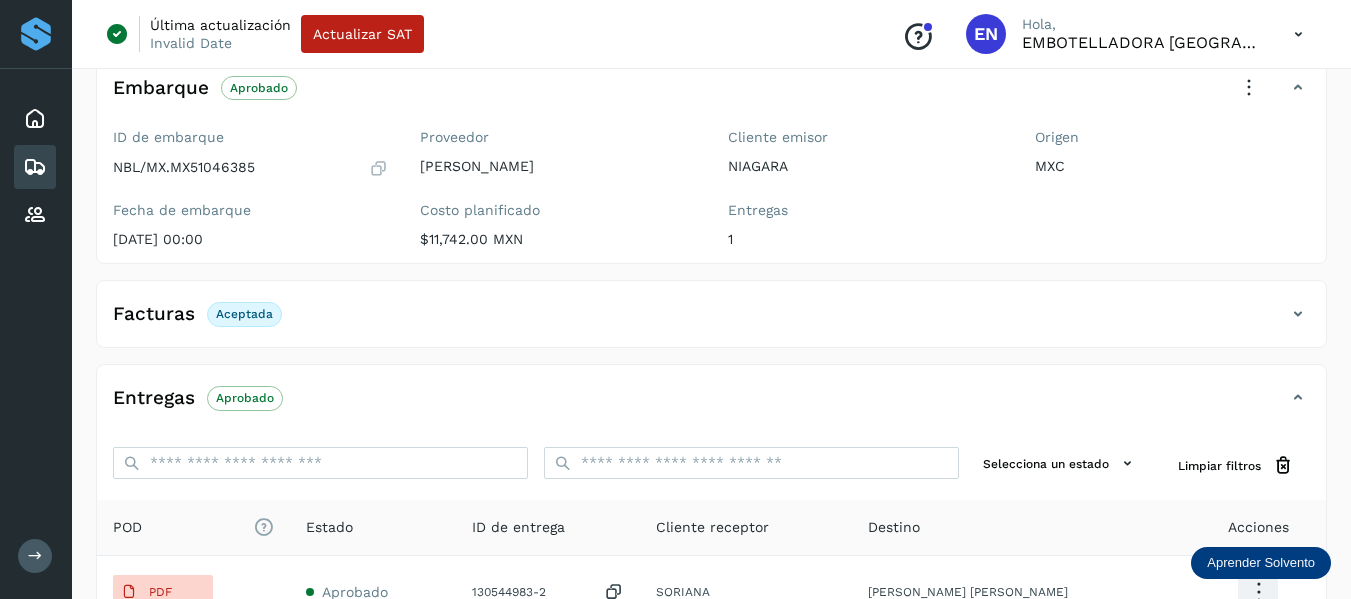 click on "Facturas Aceptada" 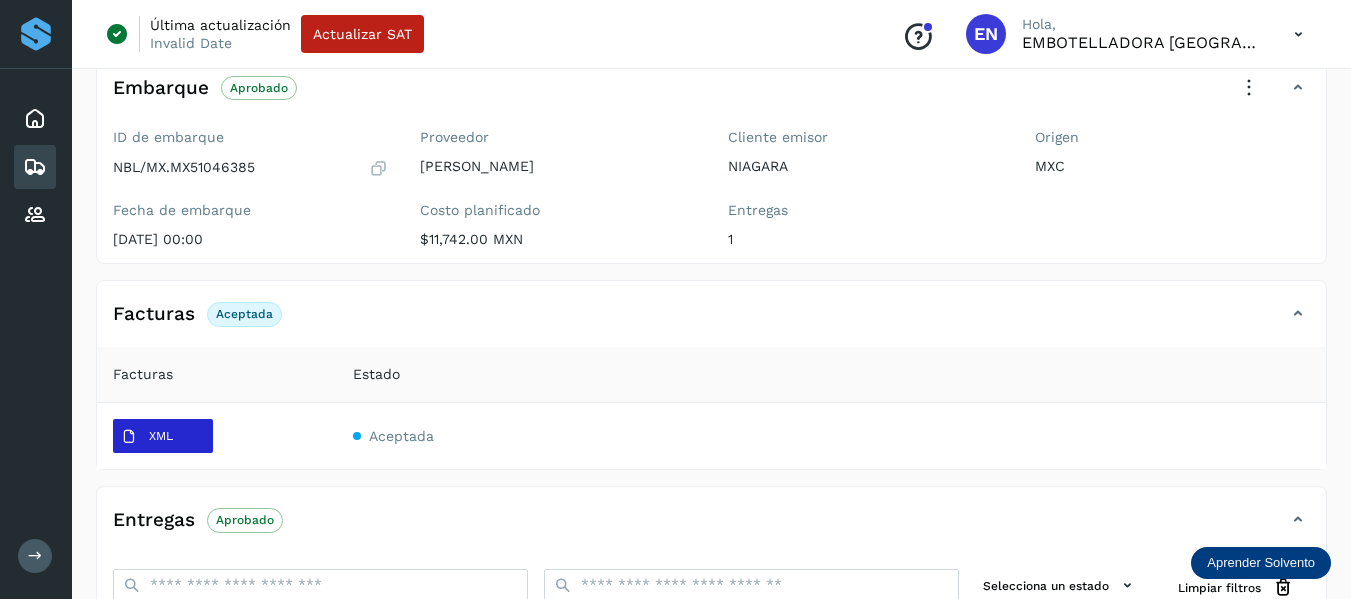 click on "XML" at bounding box center [163, 436] 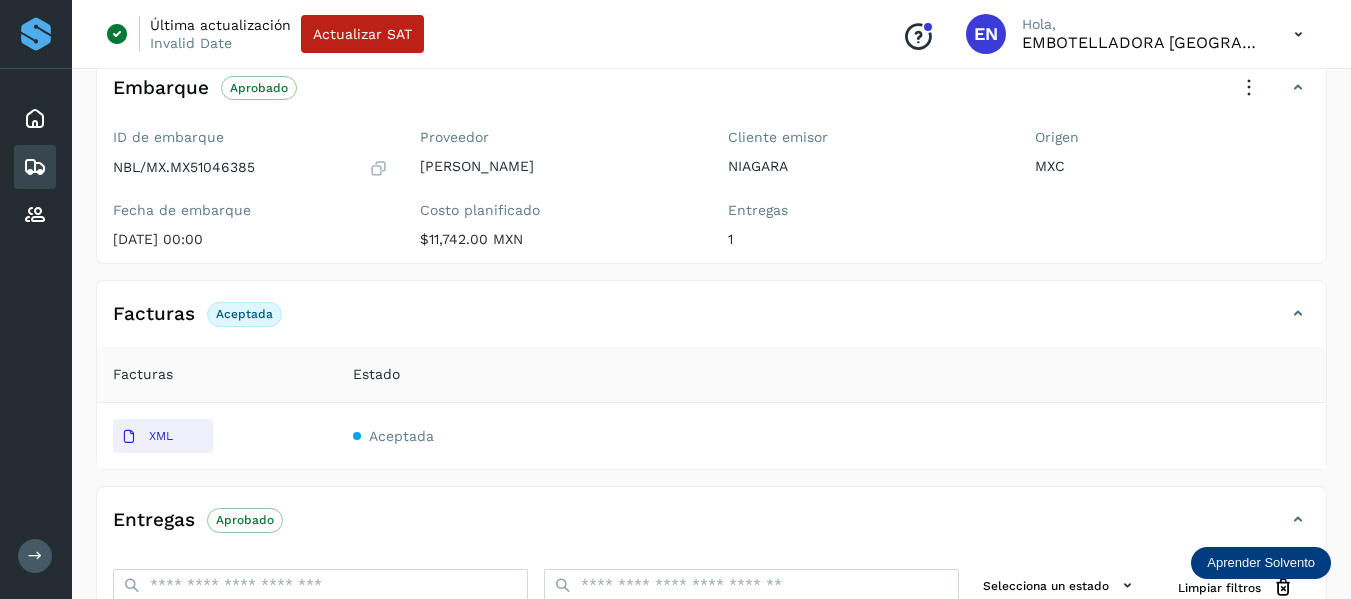 type 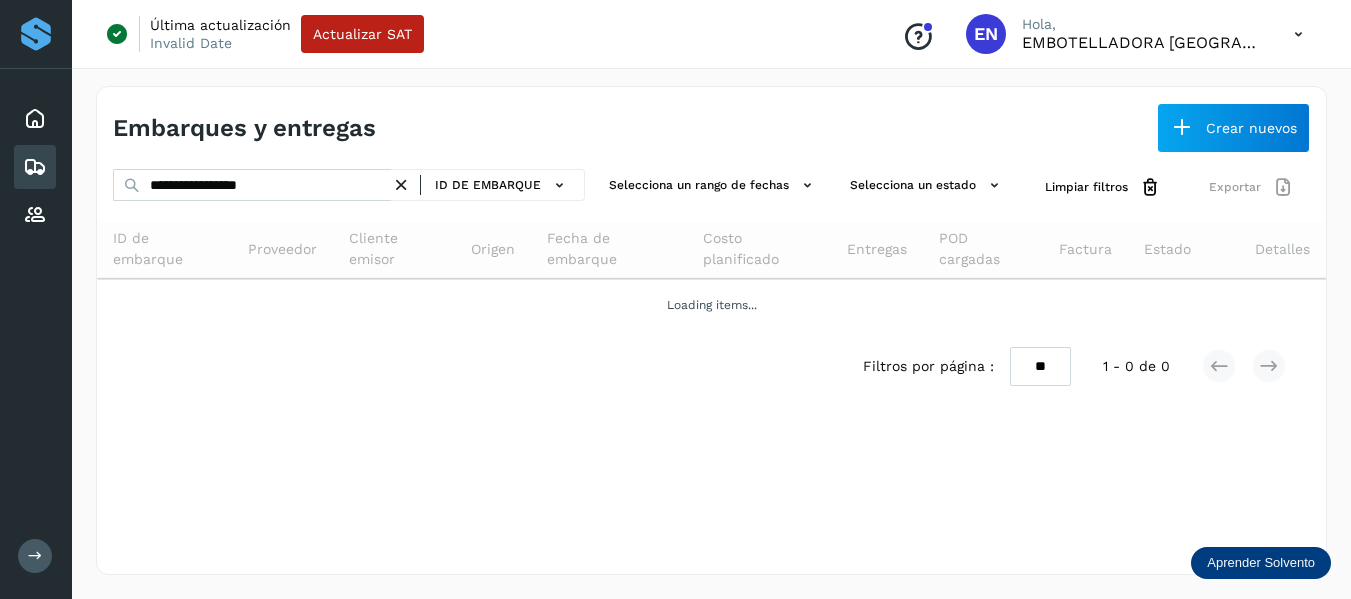 scroll, scrollTop: 0, scrollLeft: 0, axis: both 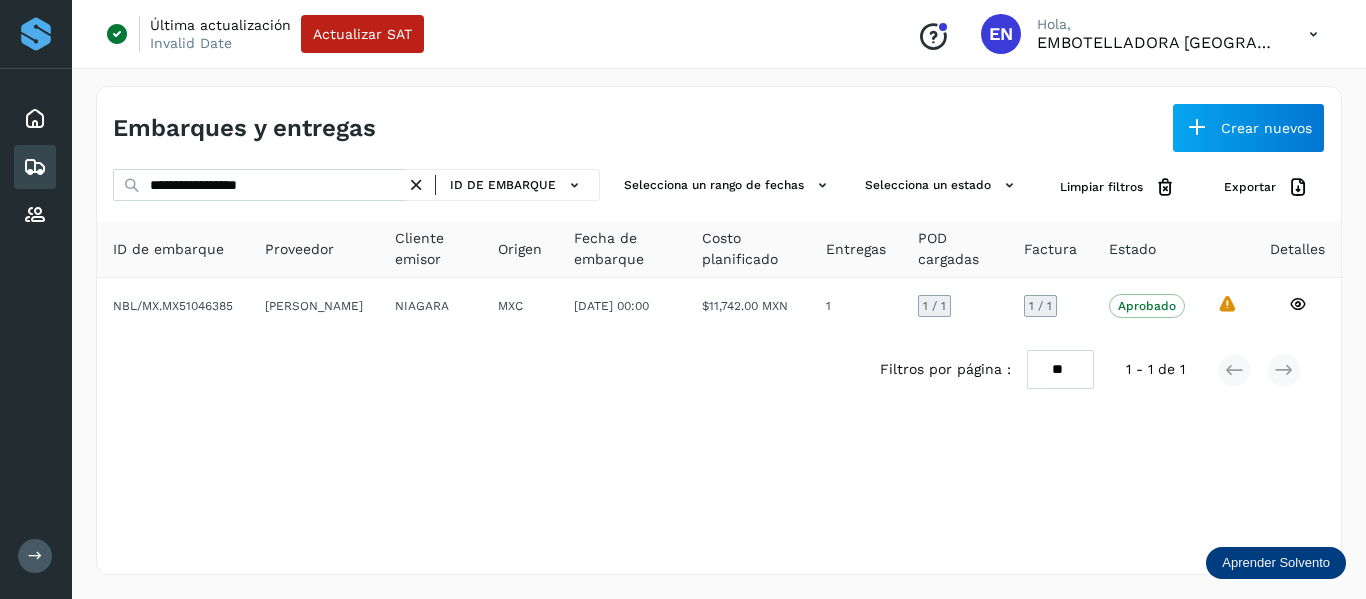 click at bounding box center [416, 185] 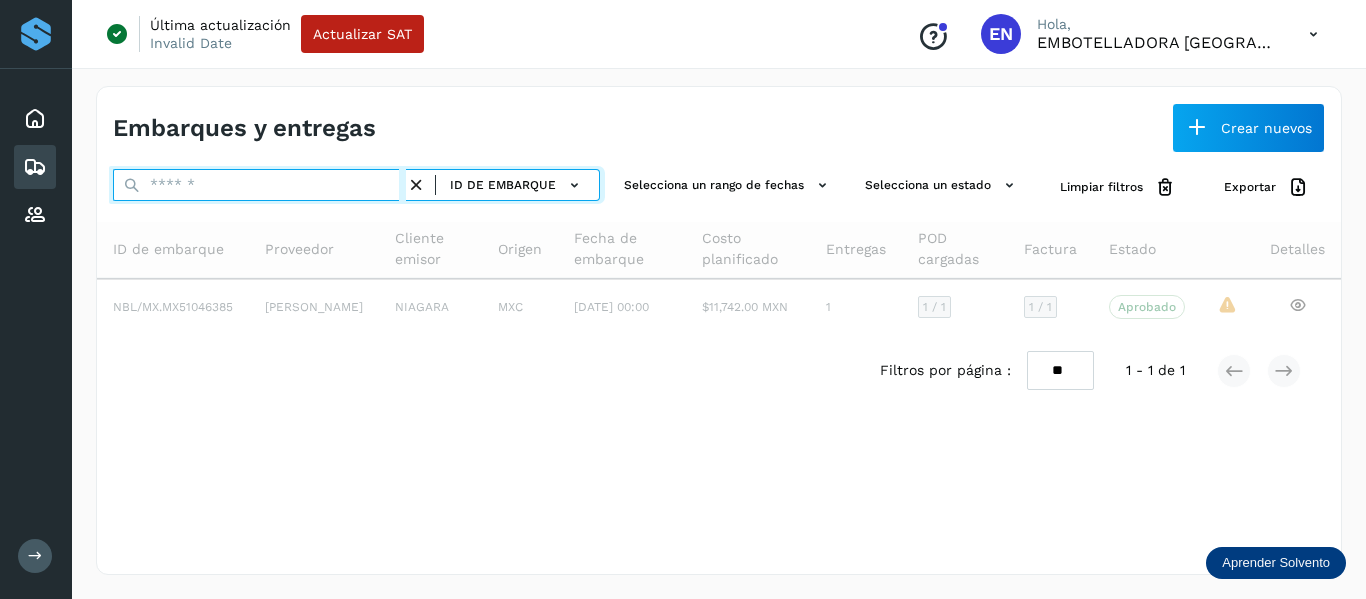 click at bounding box center [259, 185] 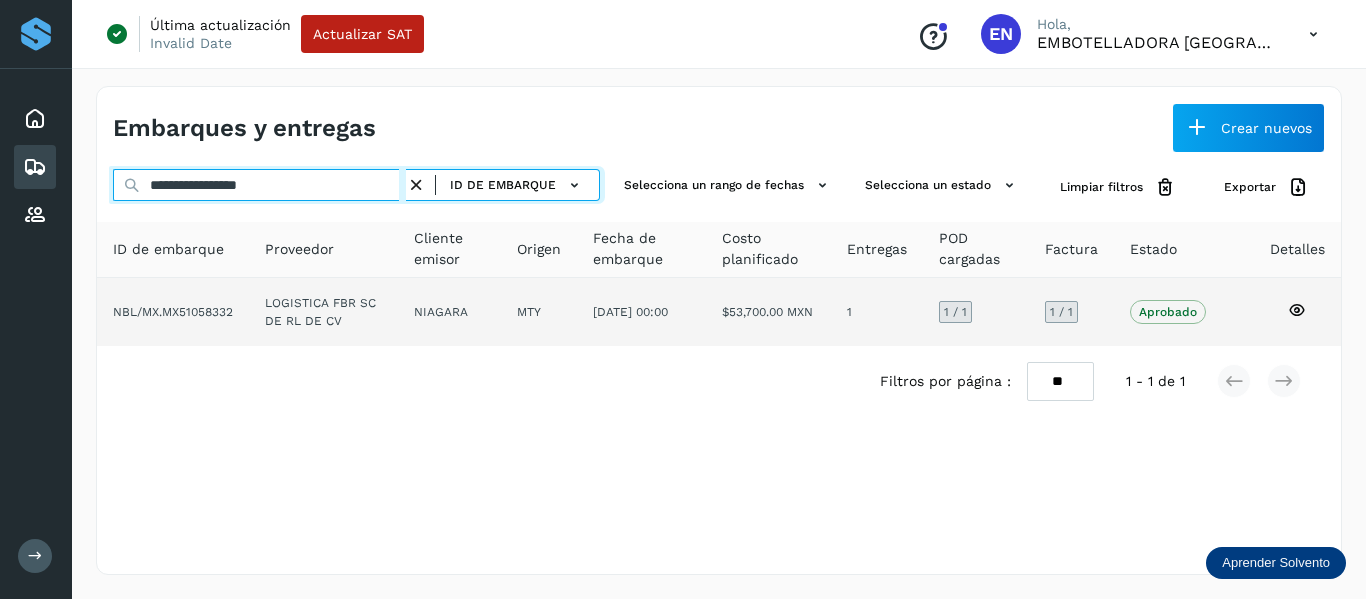 type on "**********" 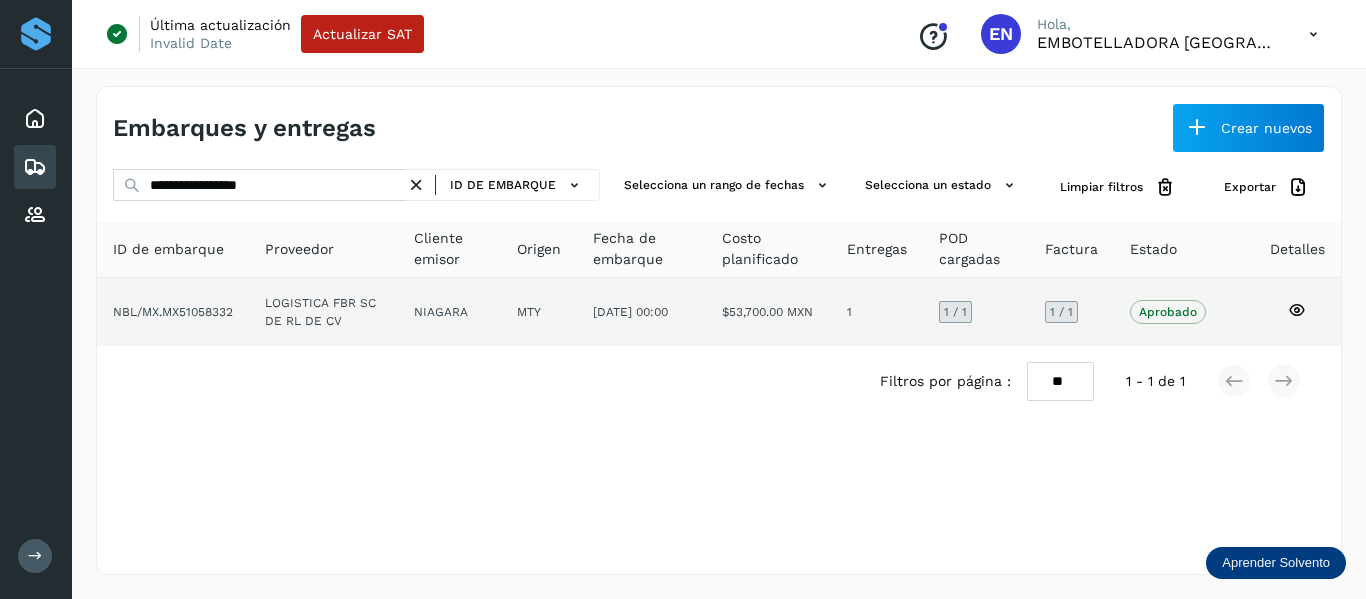 click 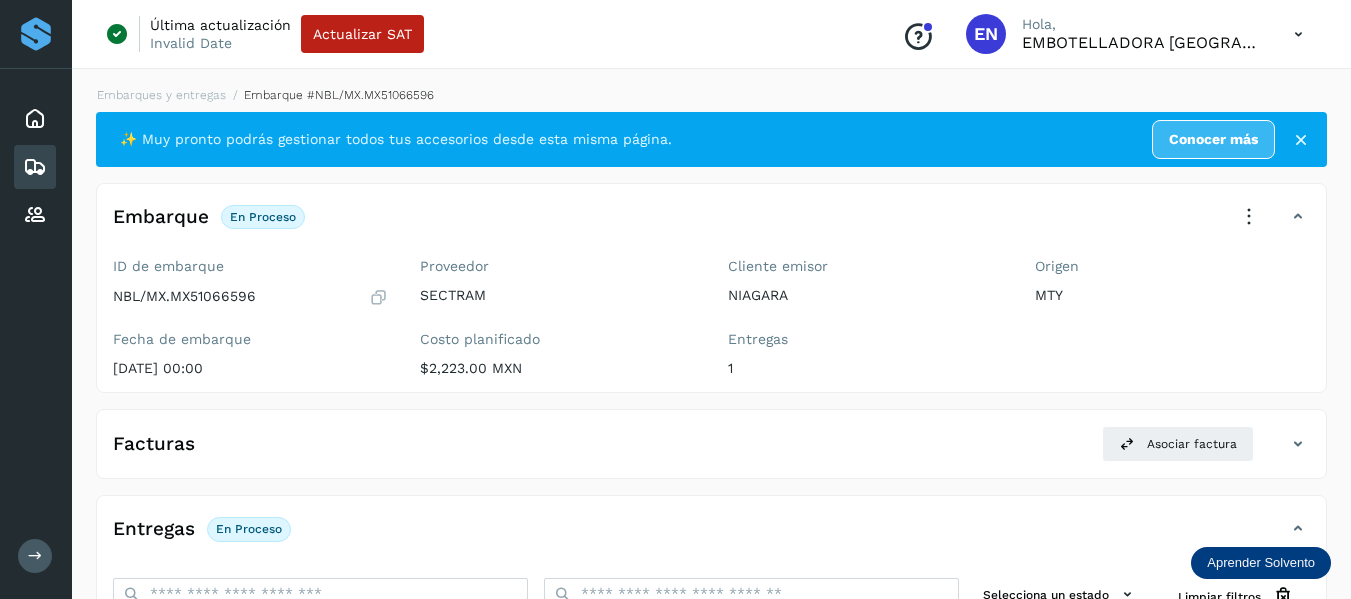 click at bounding box center [35, 167] 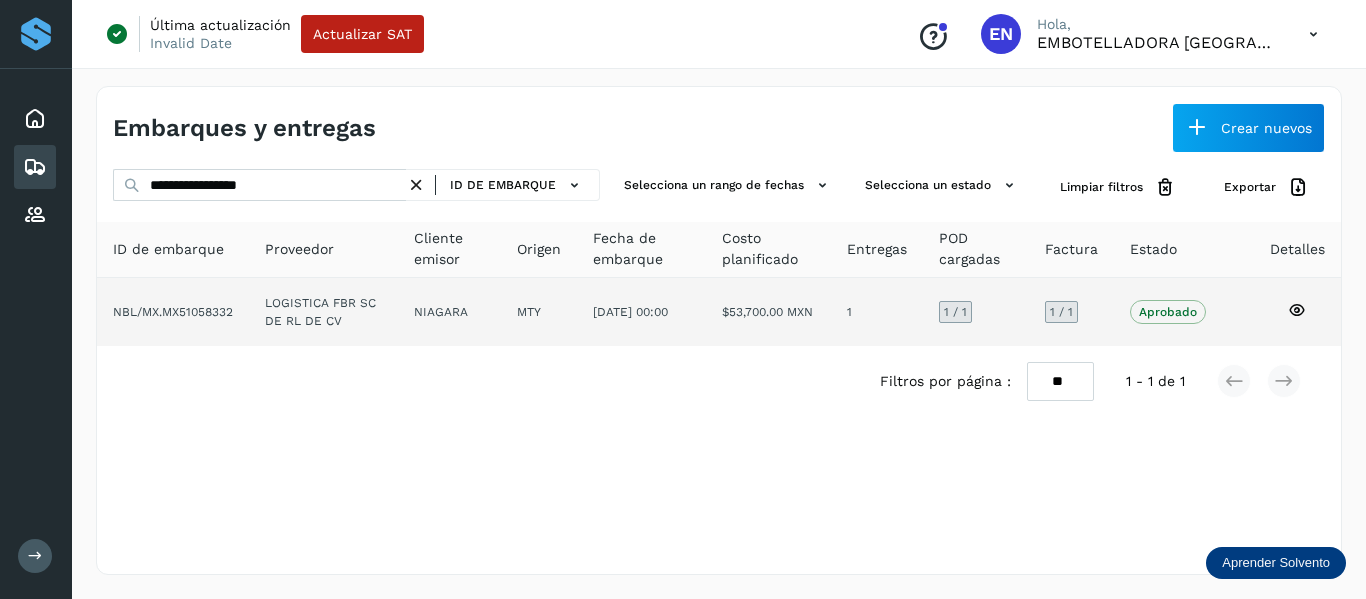 click on "LOGISTICA FBR SC DE RL DE CV" 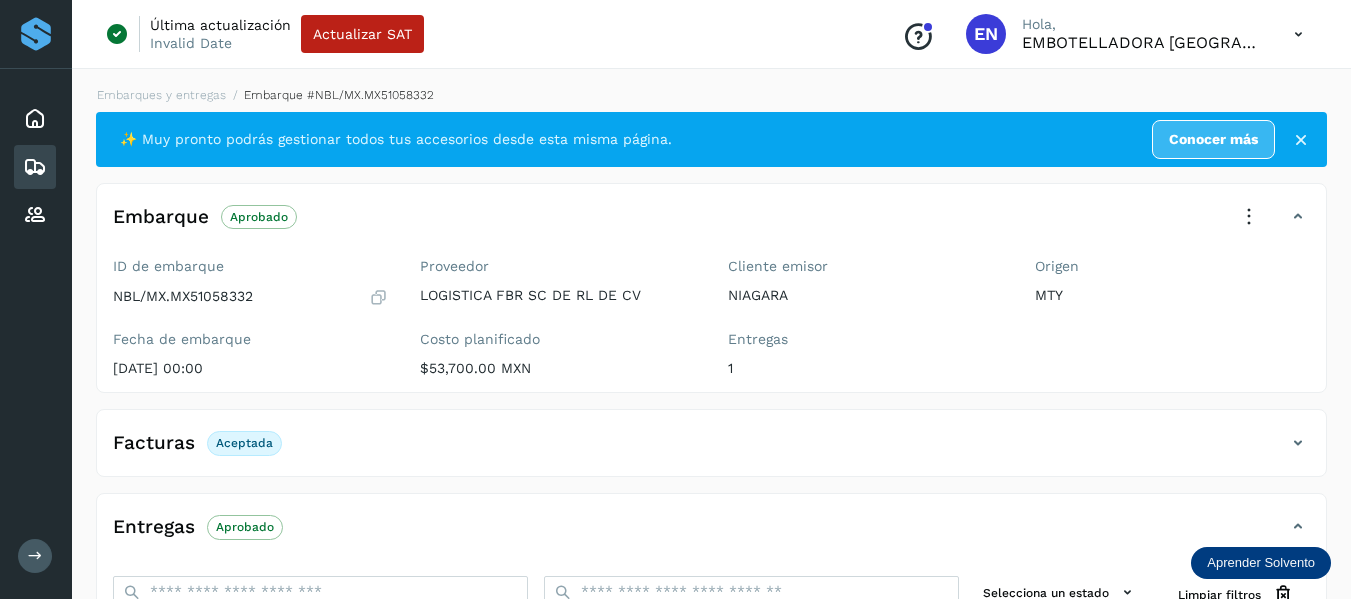 click on "Facturas Aceptada" 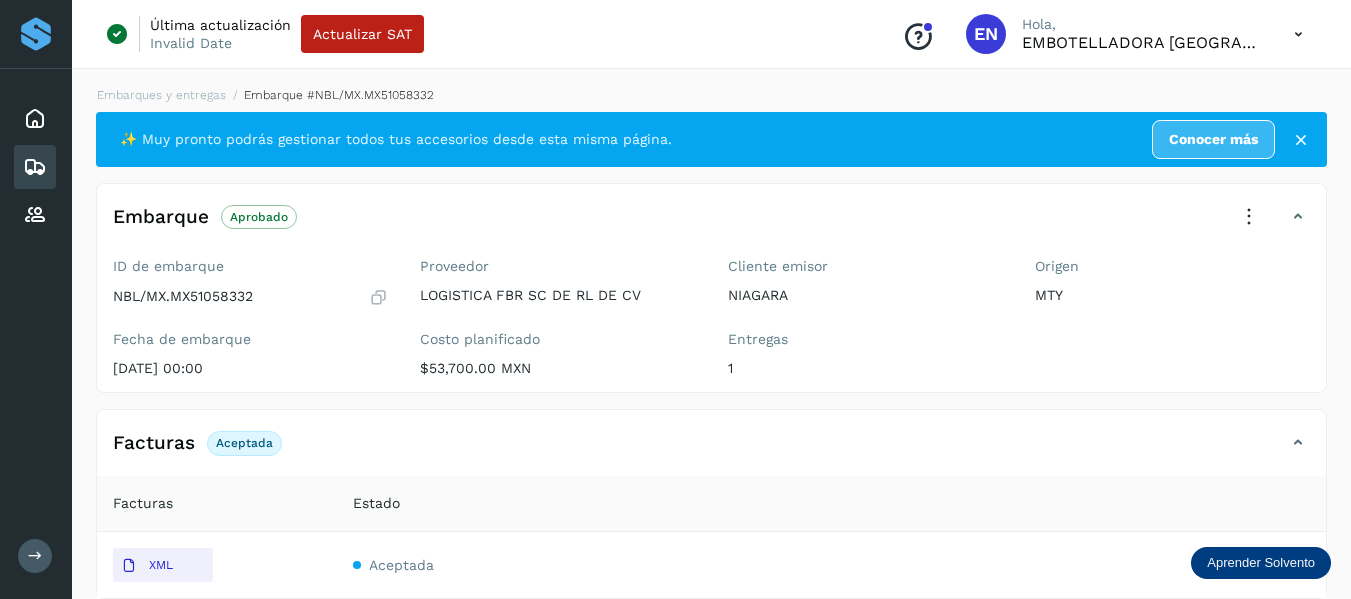 click on "Facturas" 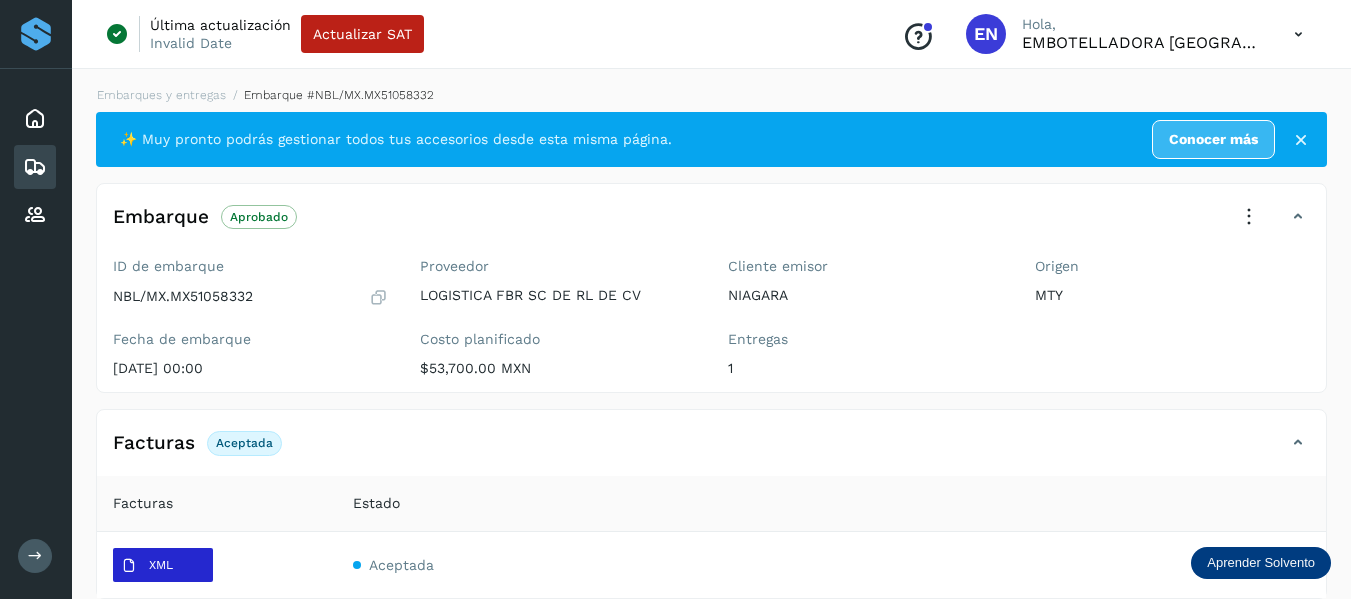 click on "XML" at bounding box center (147, 566) 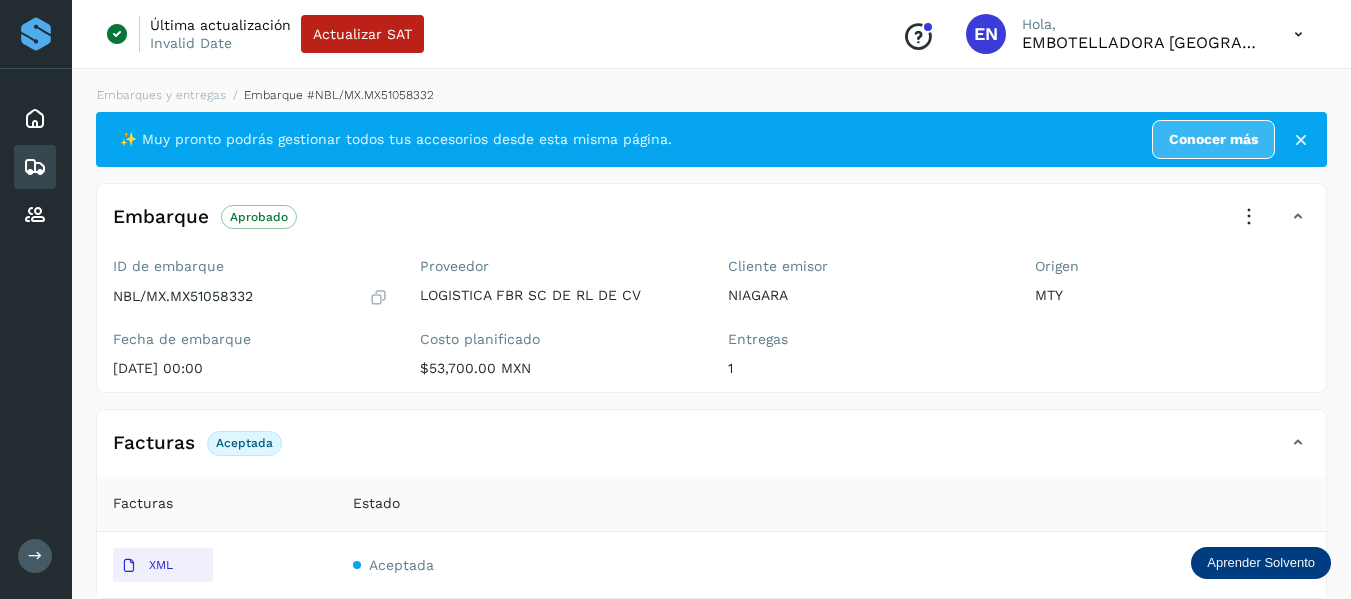 click at bounding box center (35, 167) 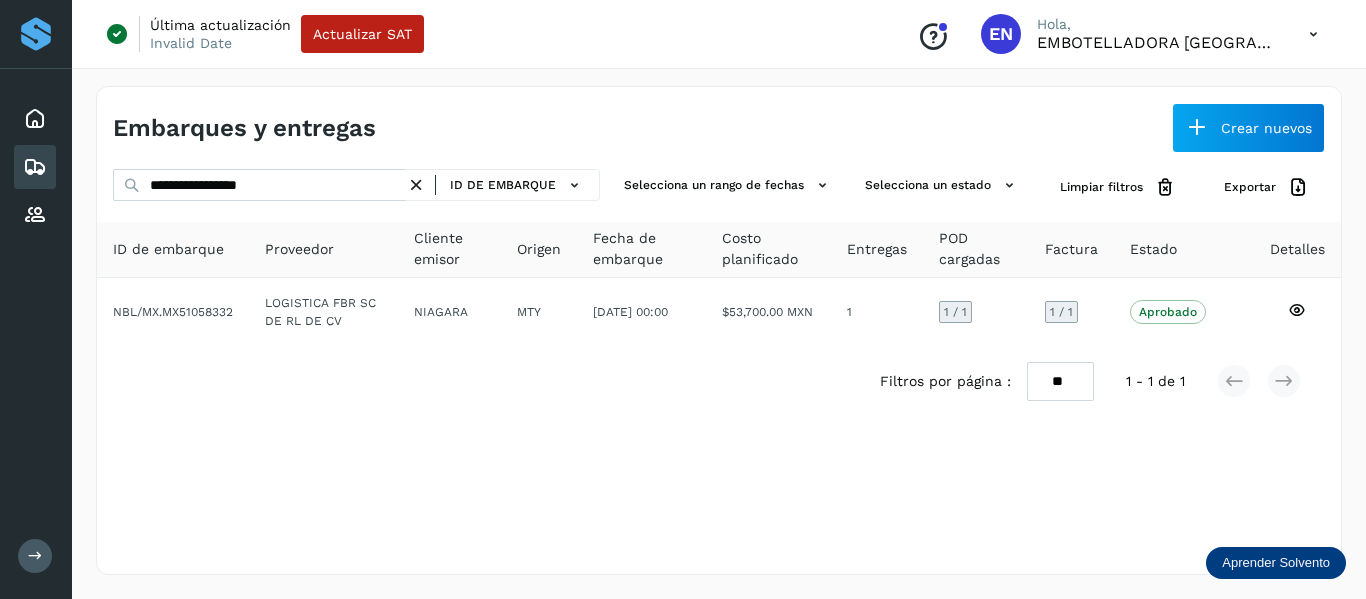 click at bounding box center [416, 185] 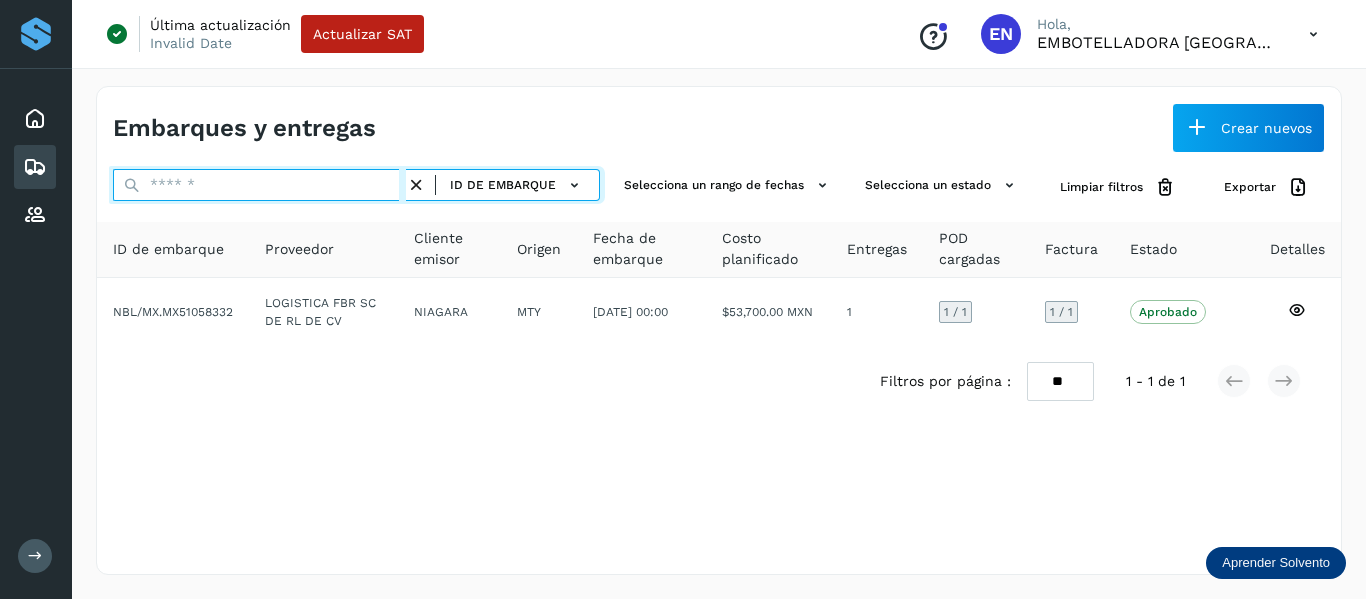 click at bounding box center [259, 185] 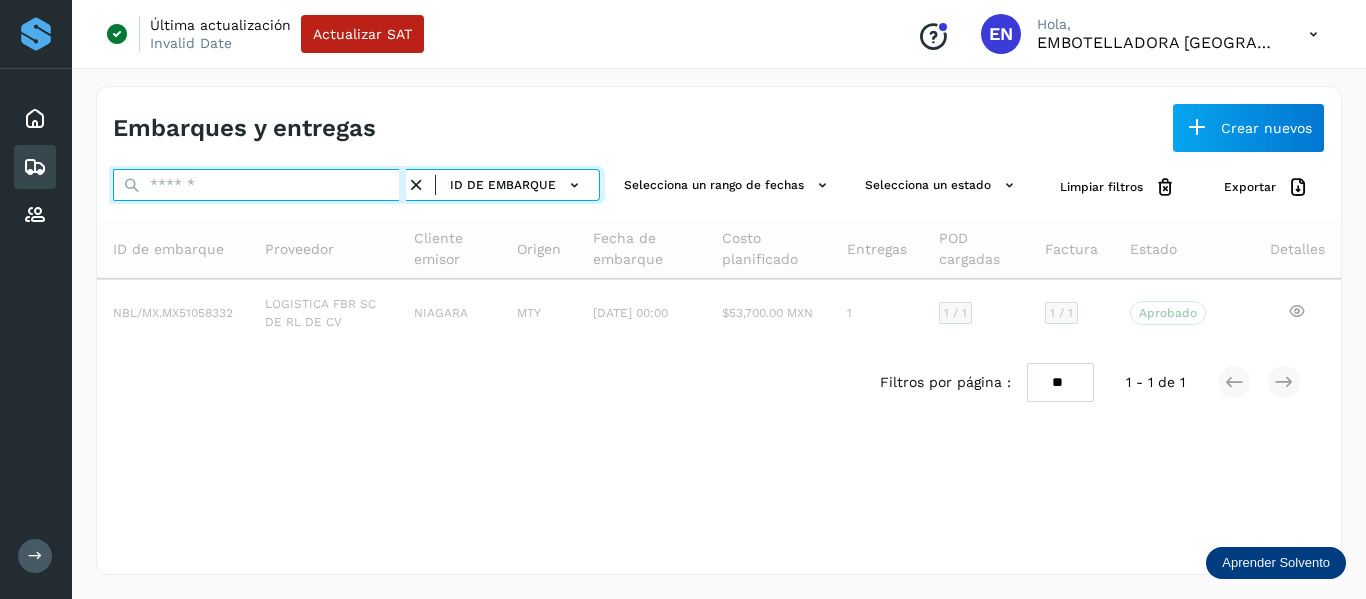 paste on "**********" 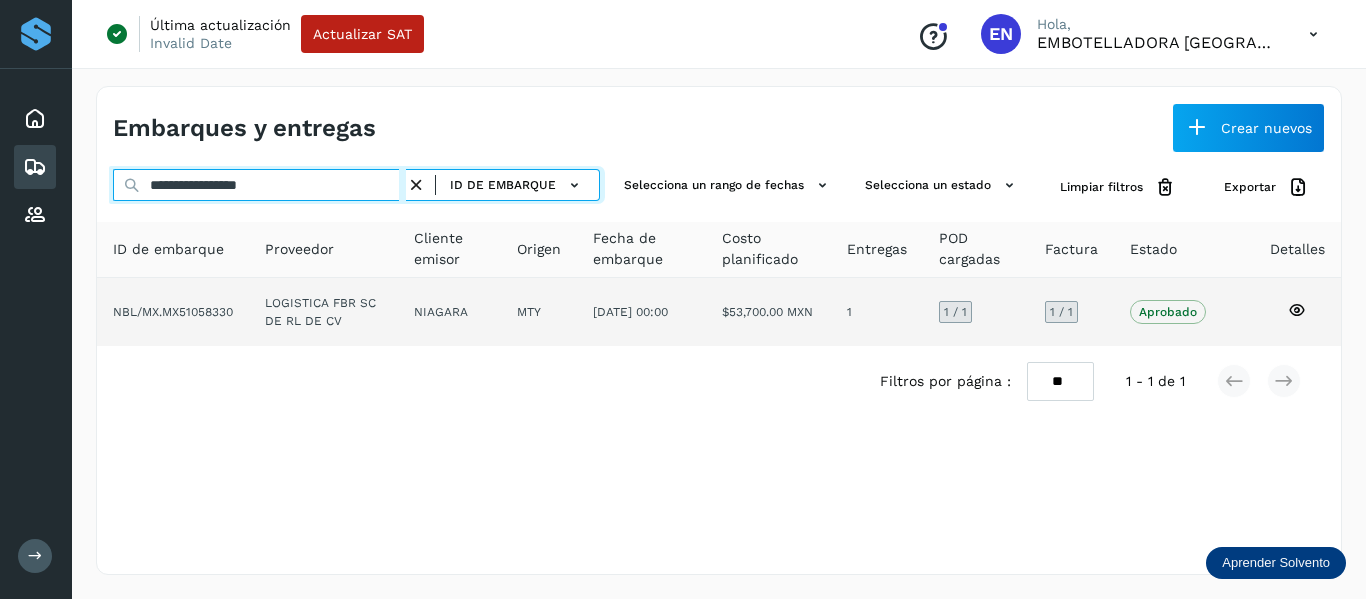 type on "**********" 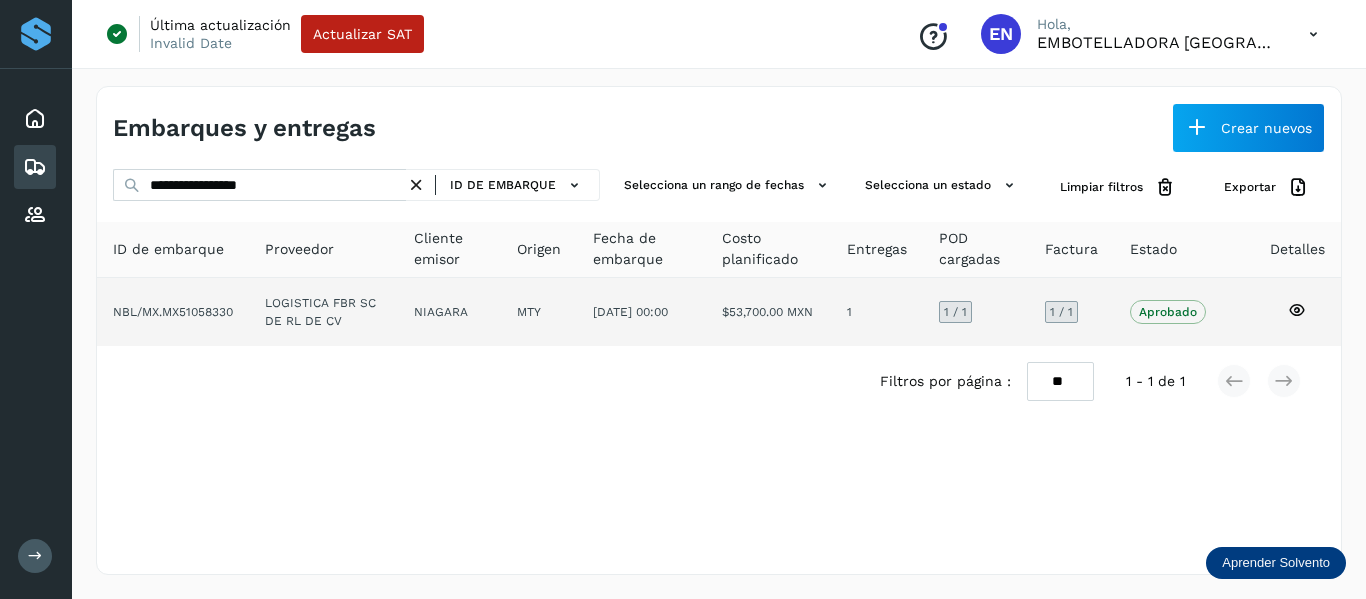 click on "NIAGARA" 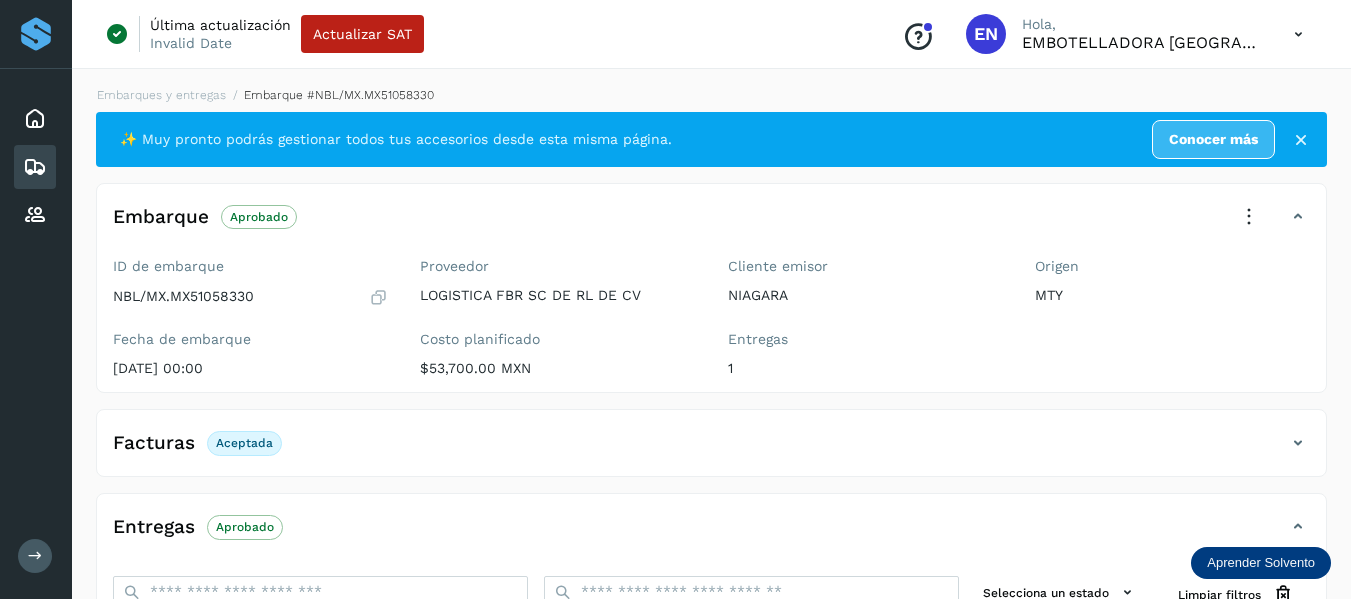 click on "Facturas Aceptada" 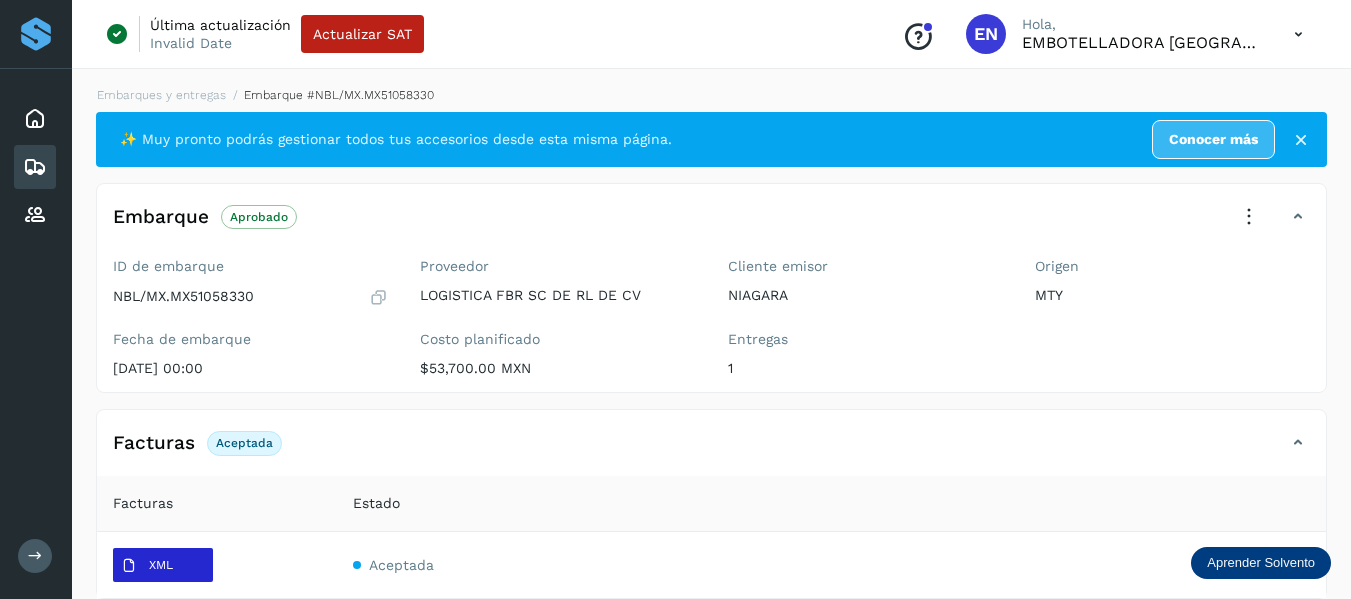 click on "XML" at bounding box center [147, 566] 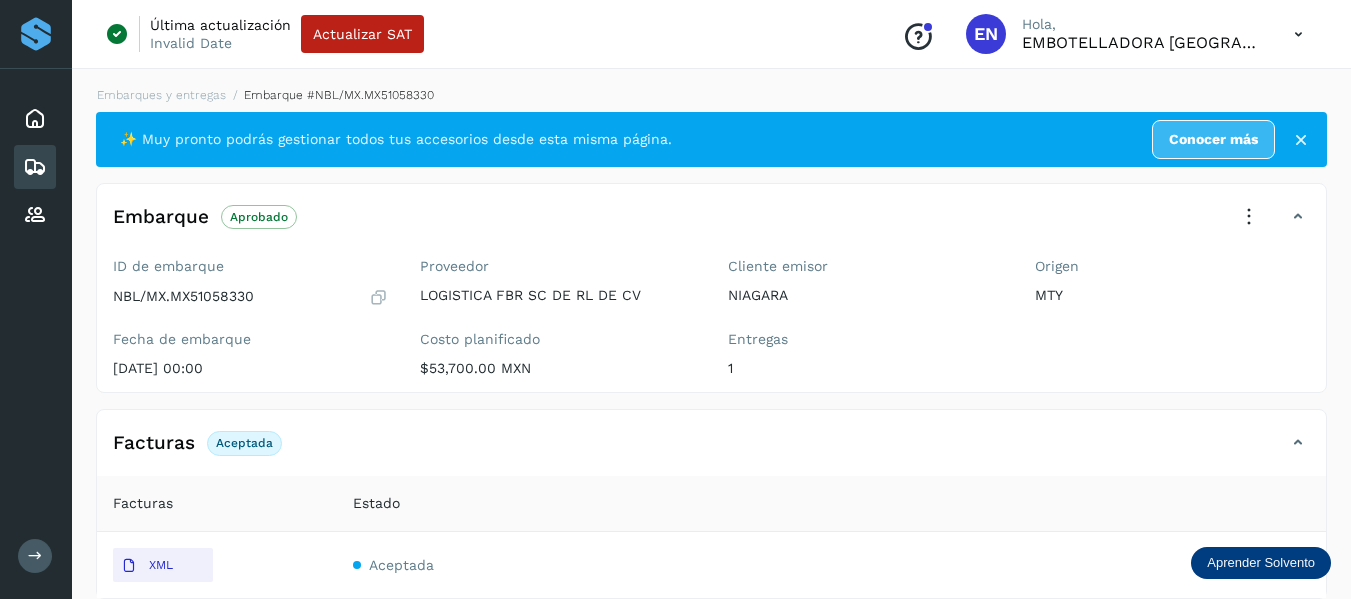click at bounding box center (35, 167) 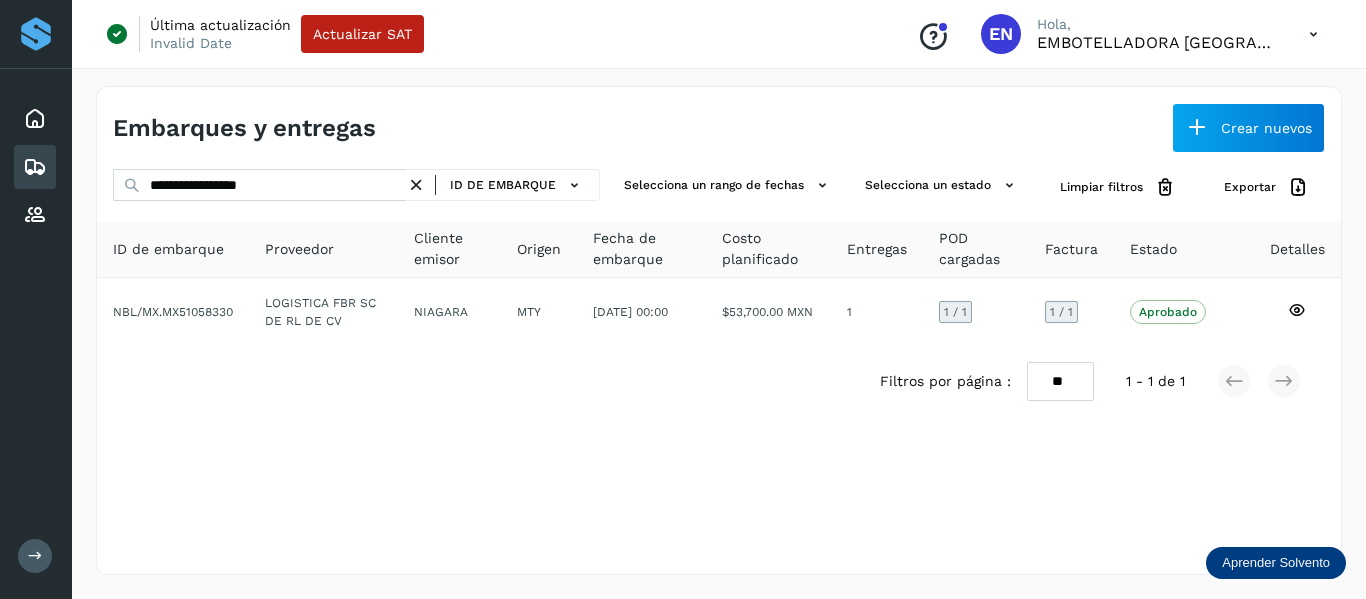 click at bounding box center [416, 185] 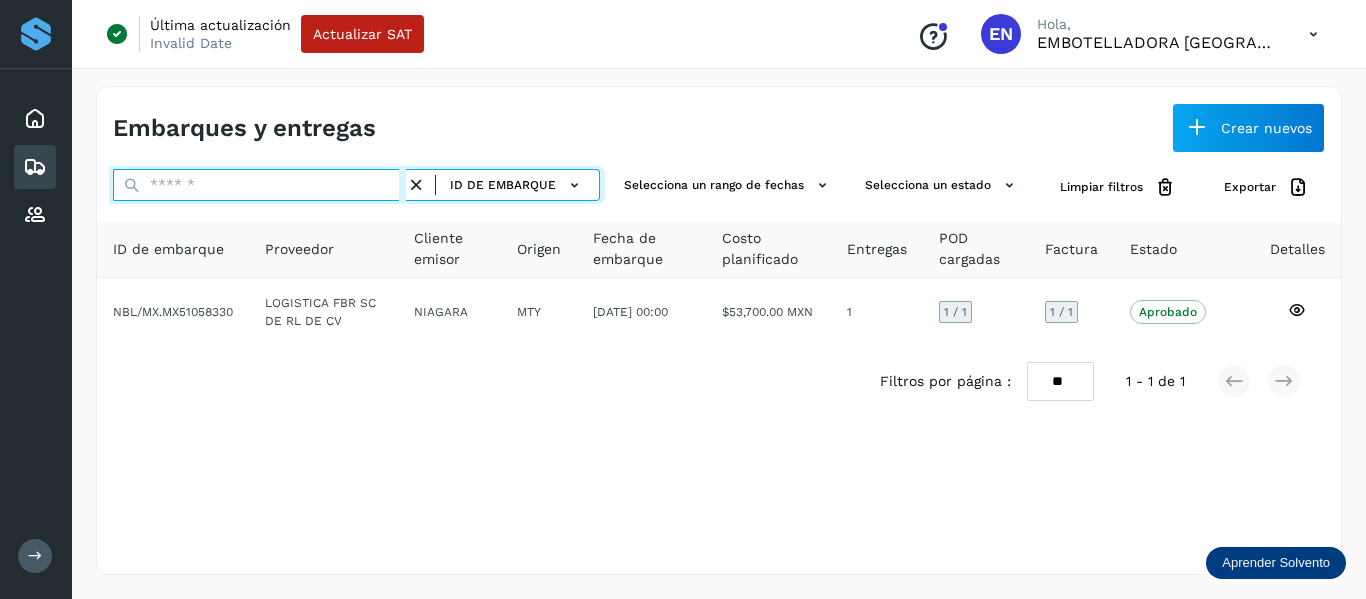 click at bounding box center (259, 185) 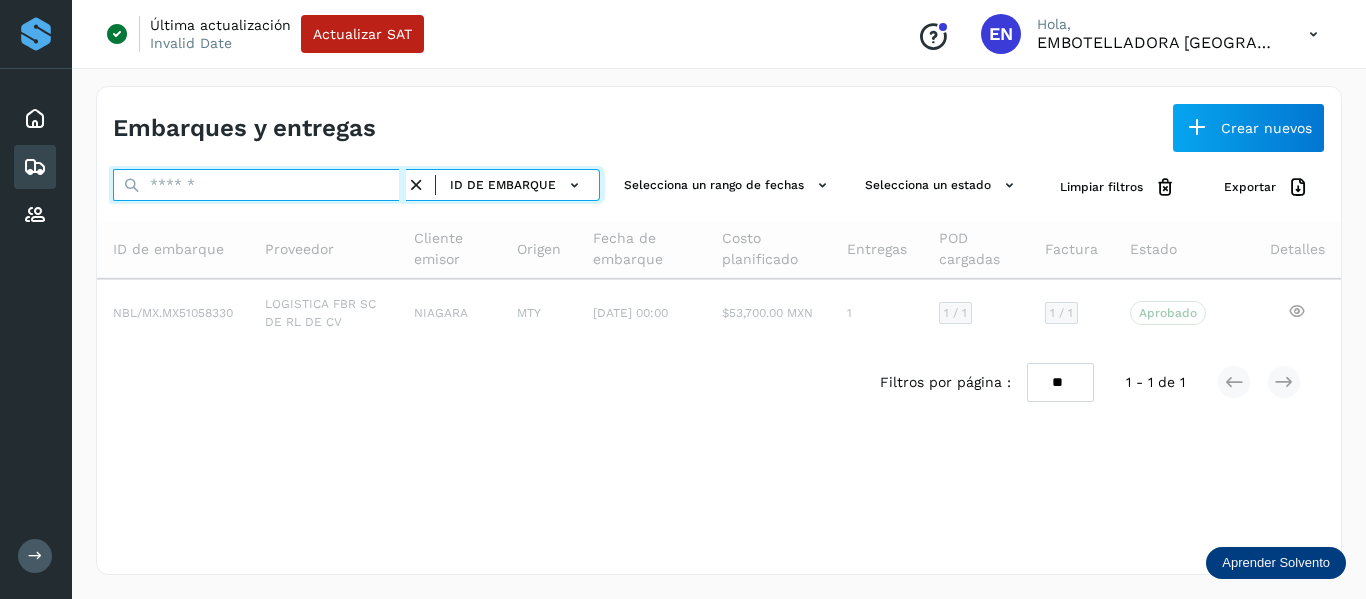 paste on "**********" 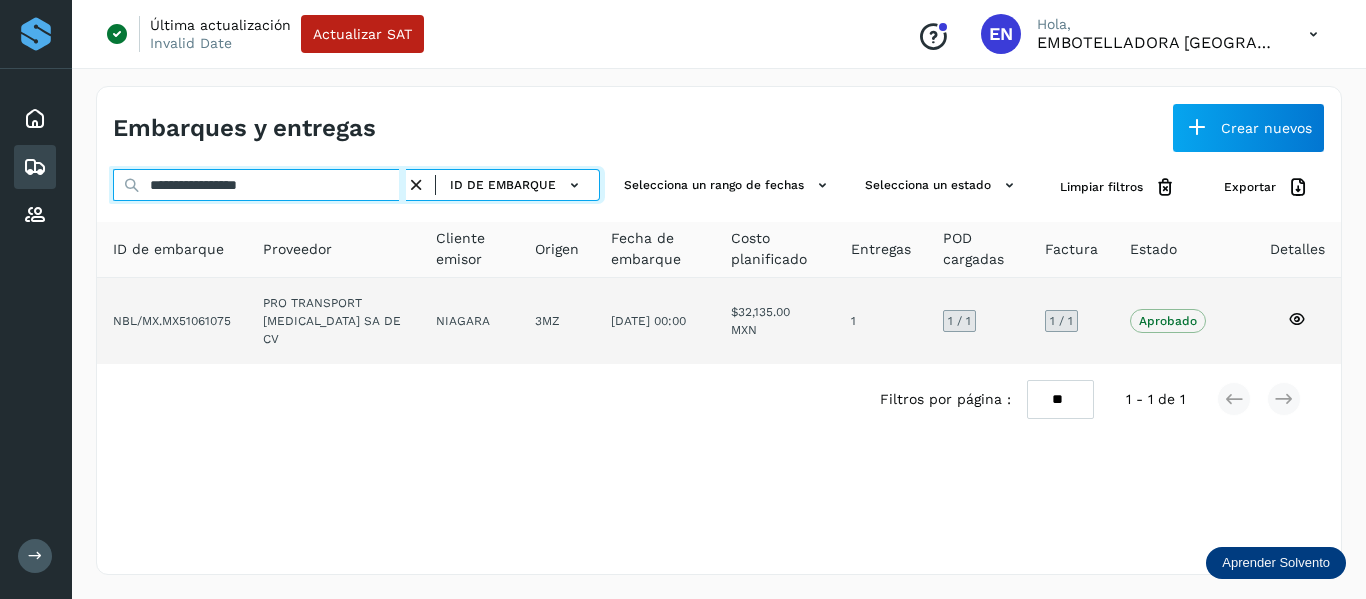 type on "**********" 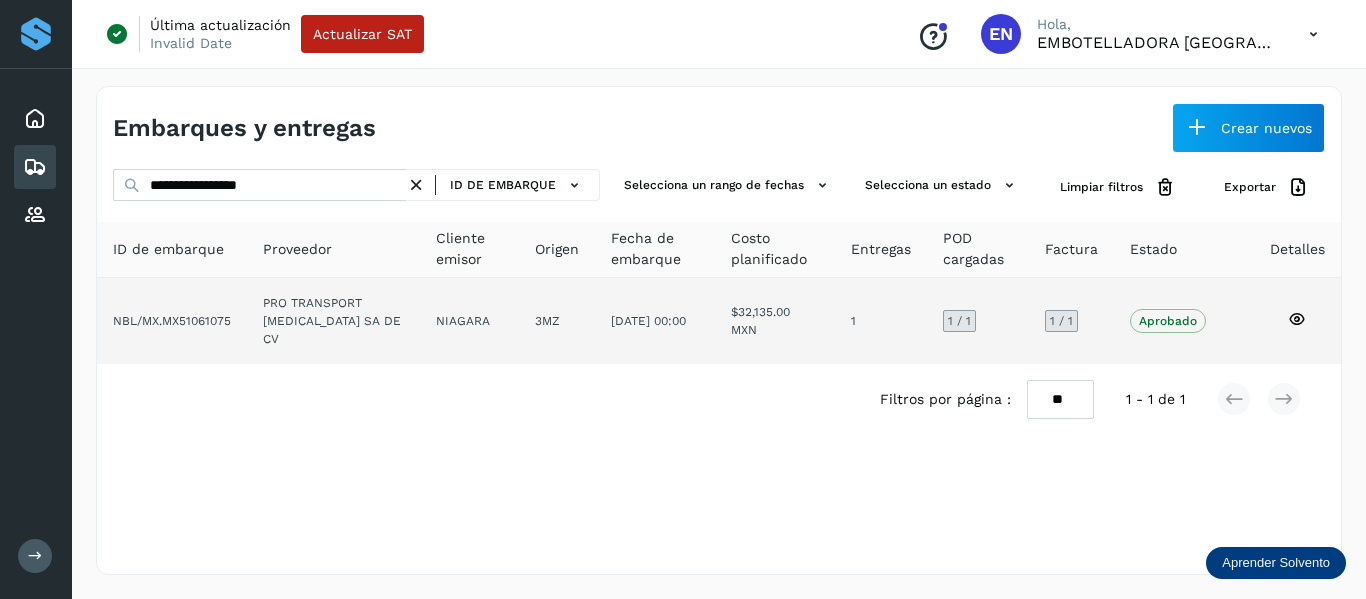 click 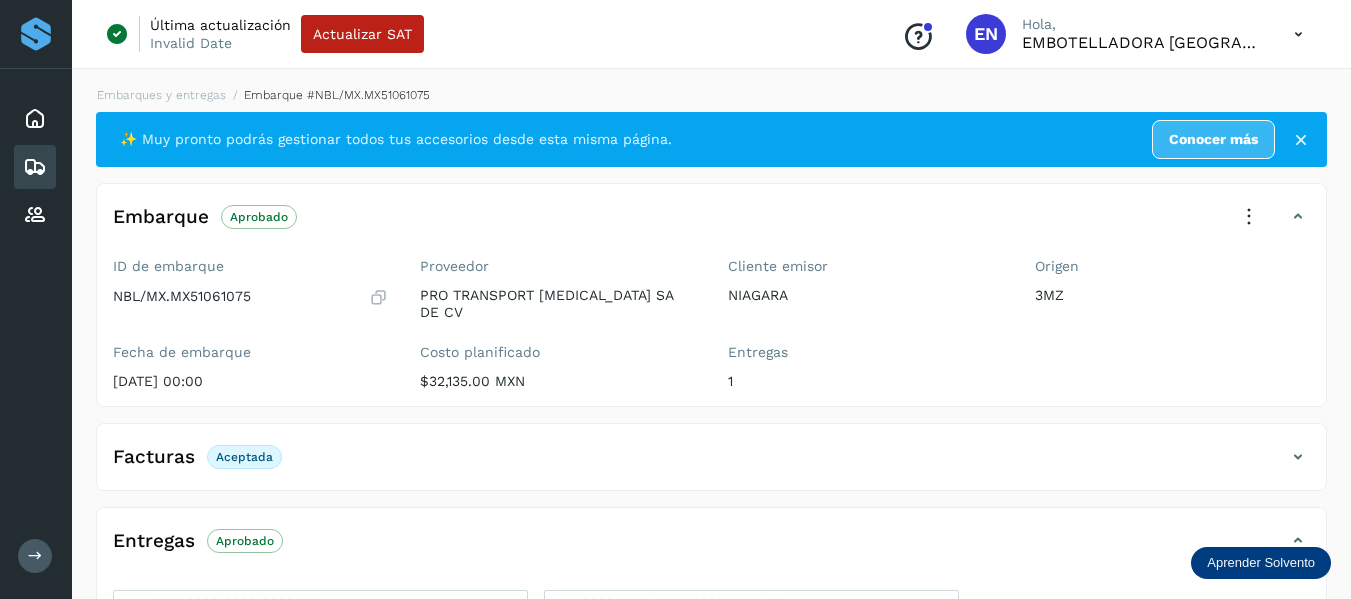 click on "Facturas Aceptada" 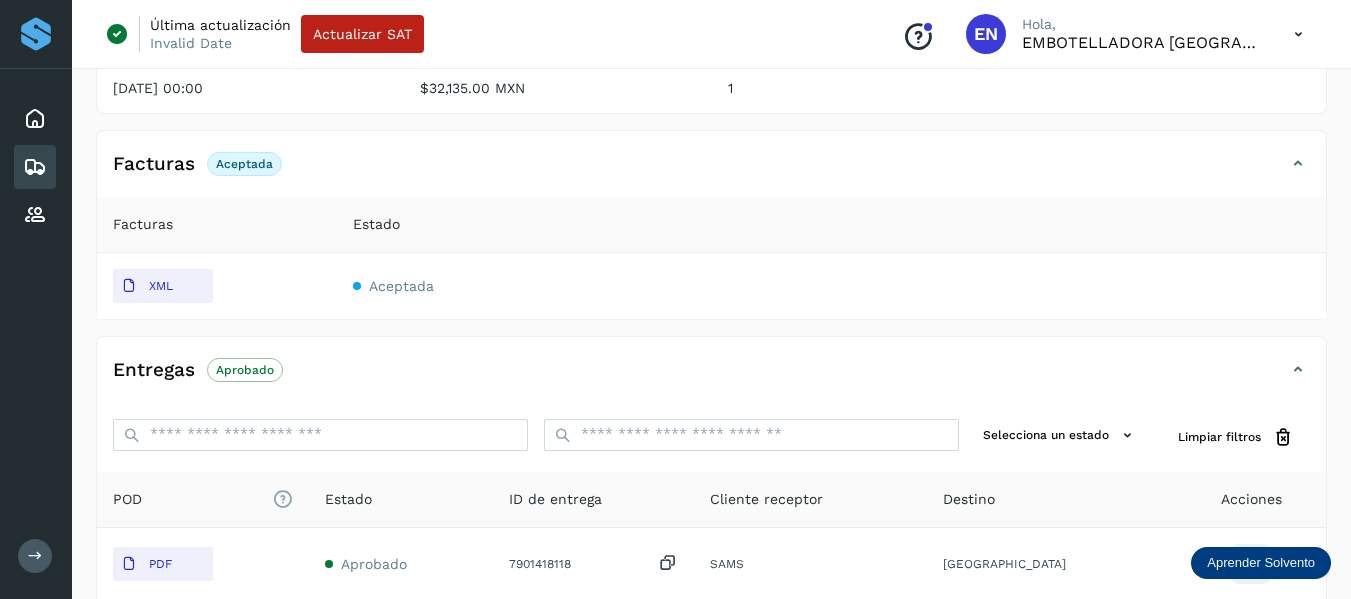 scroll, scrollTop: 300, scrollLeft: 0, axis: vertical 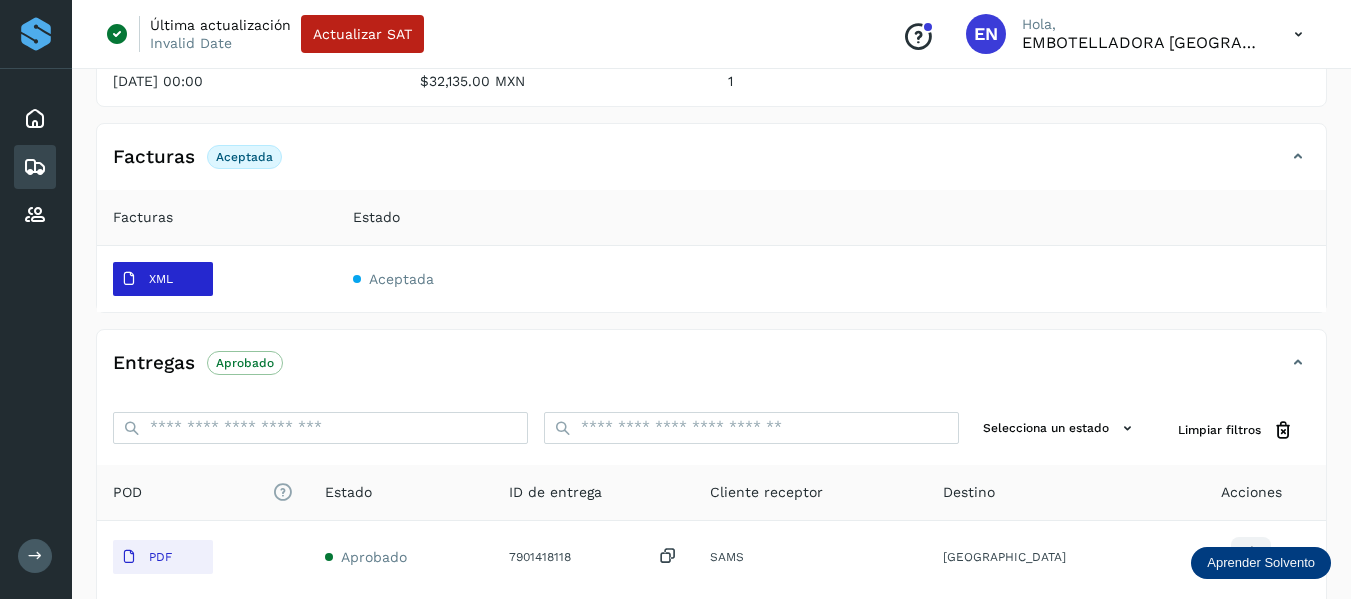 click on "XML" at bounding box center (161, 279) 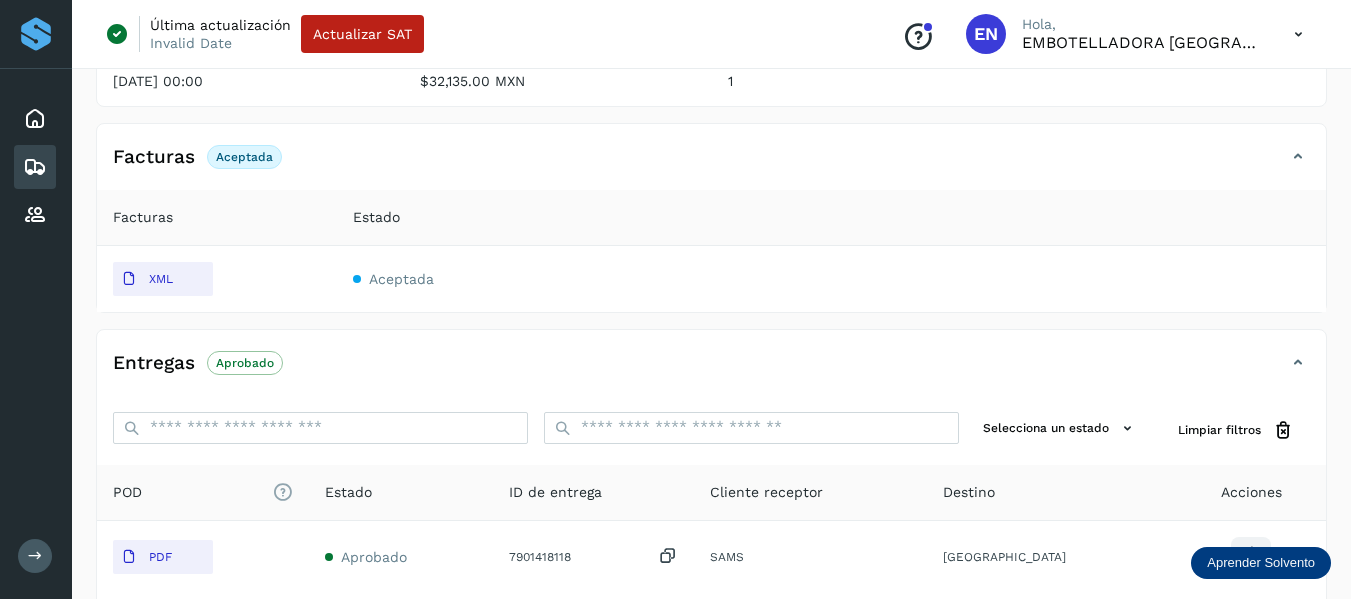 click at bounding box center [35, 167] 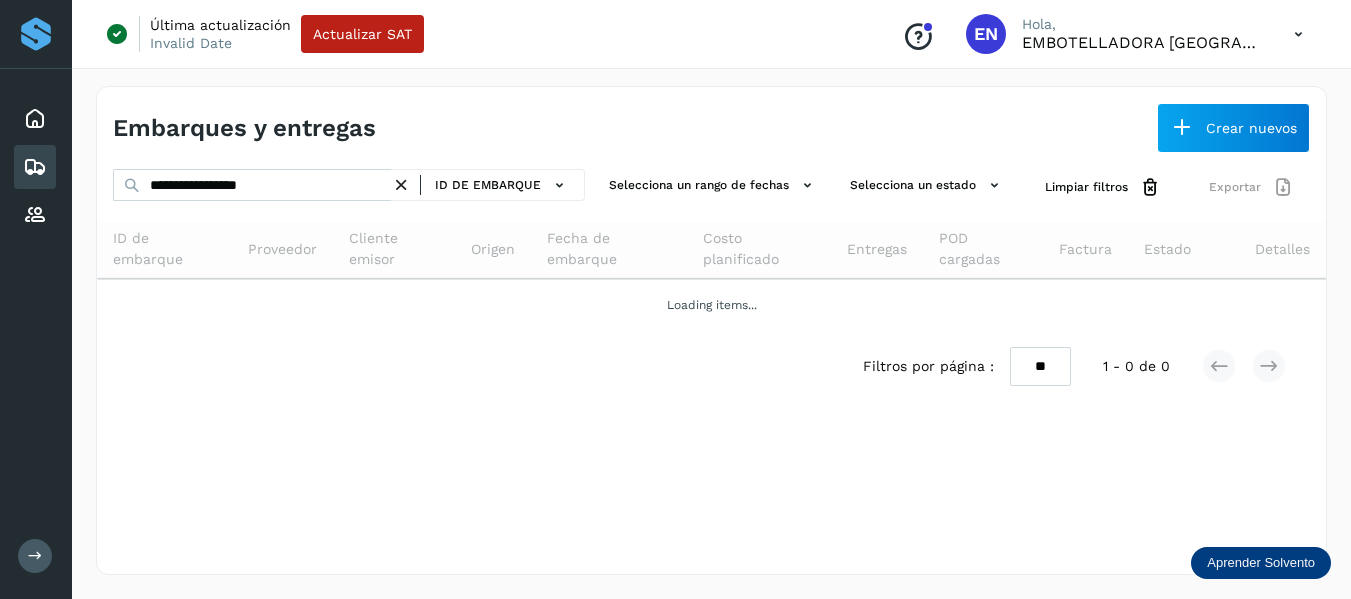 scroll, scrollTop: 0, scrollLeft: 0, axis: both 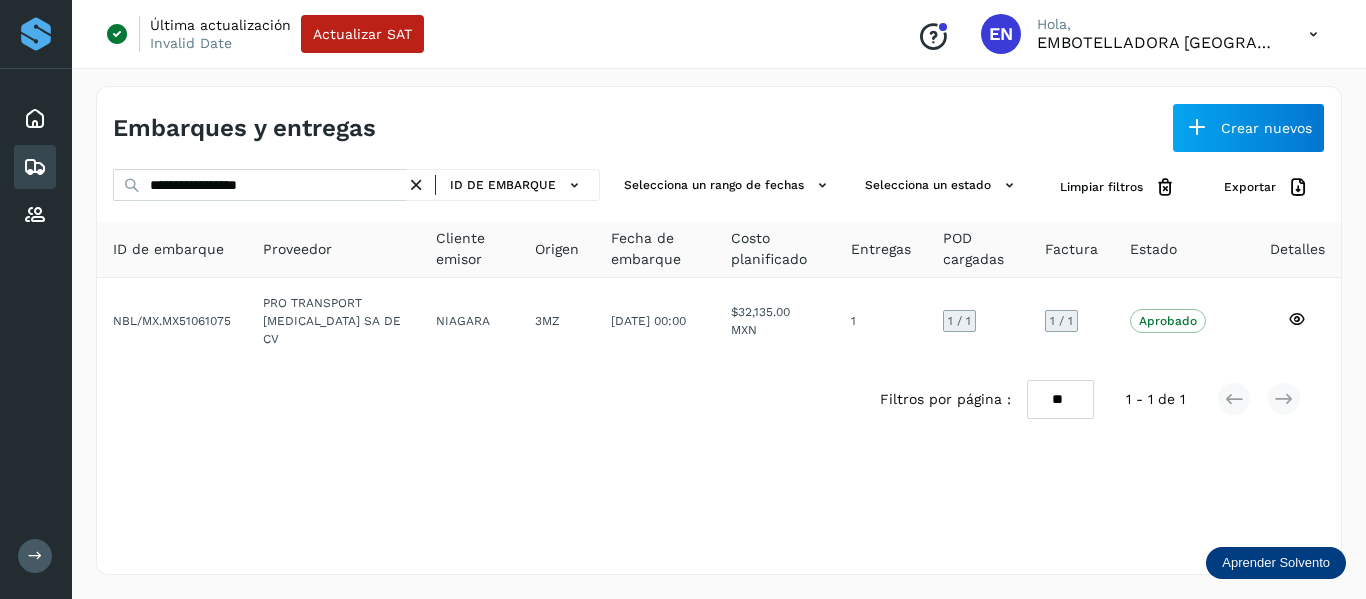 click at bounding box center (416, 185) 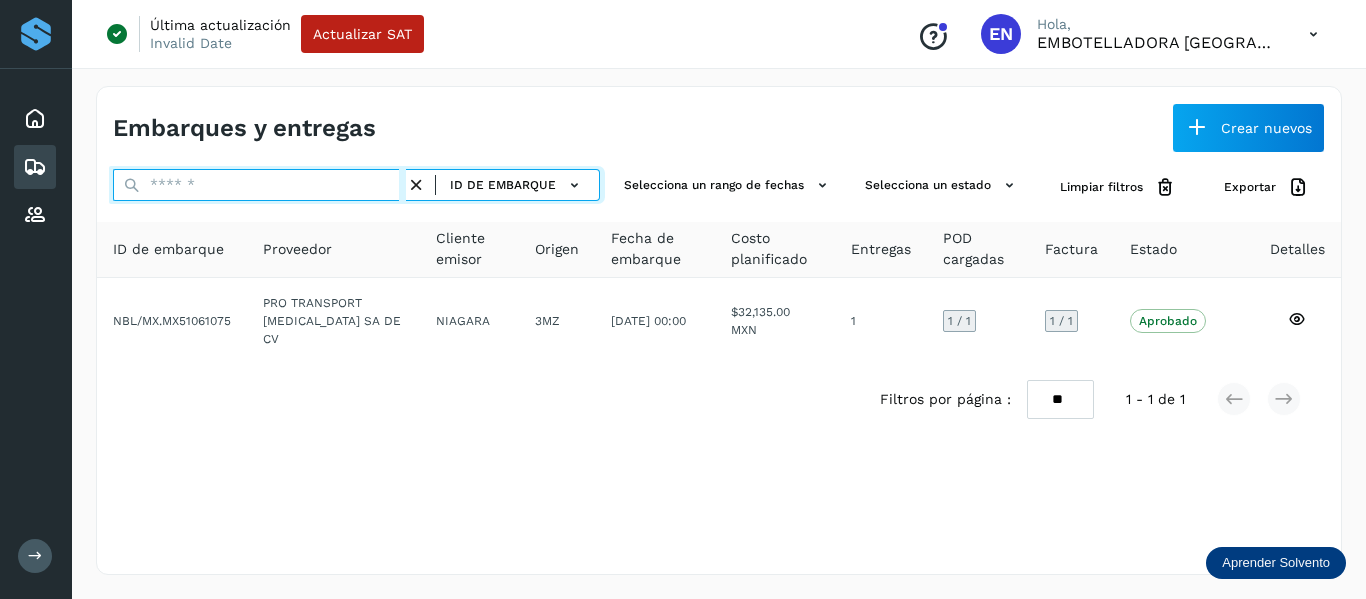 click at bounding box center [259, 185] 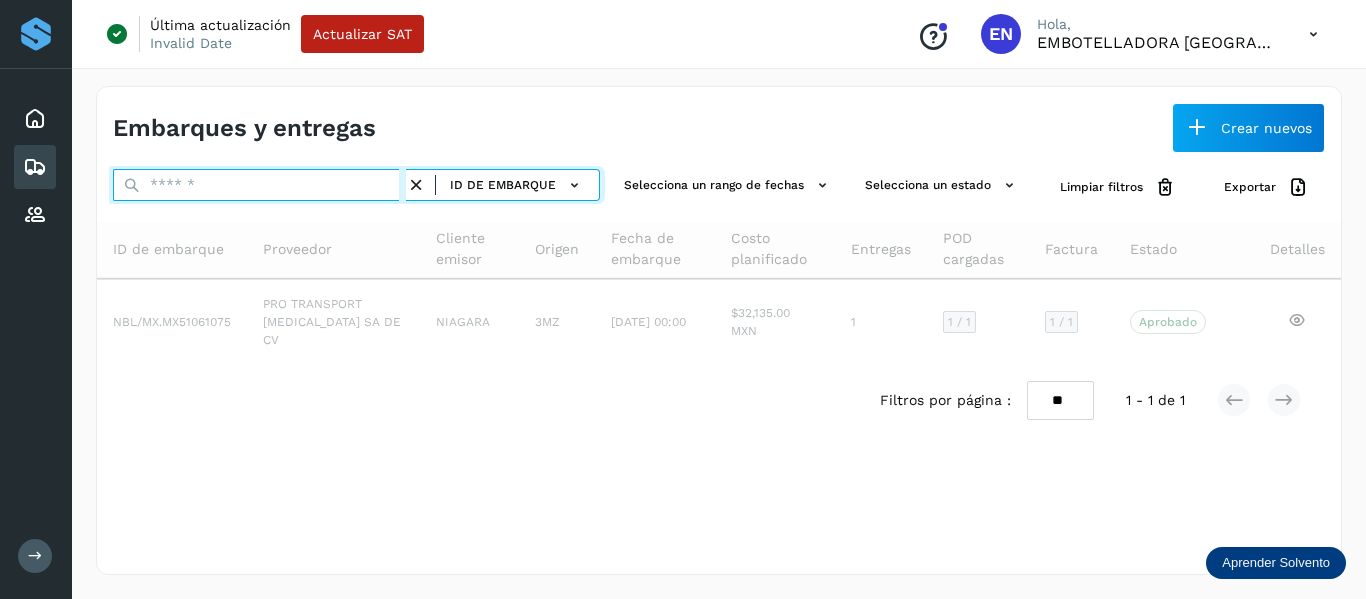 paste on "**********" 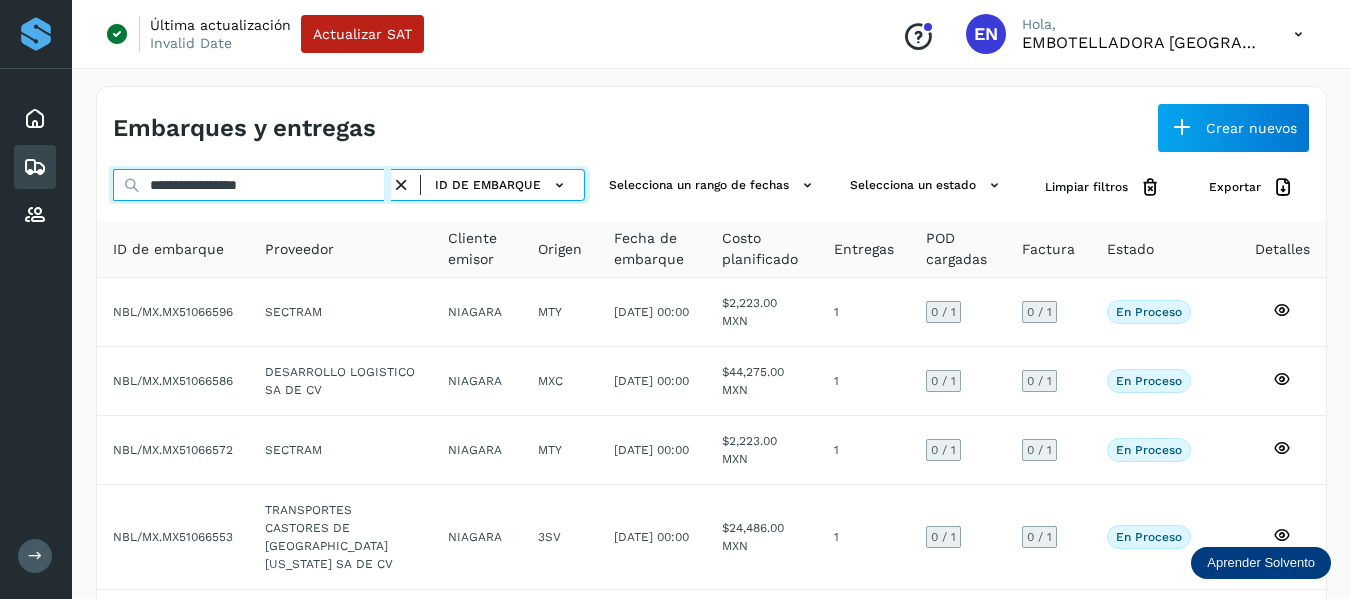 type on "**********" 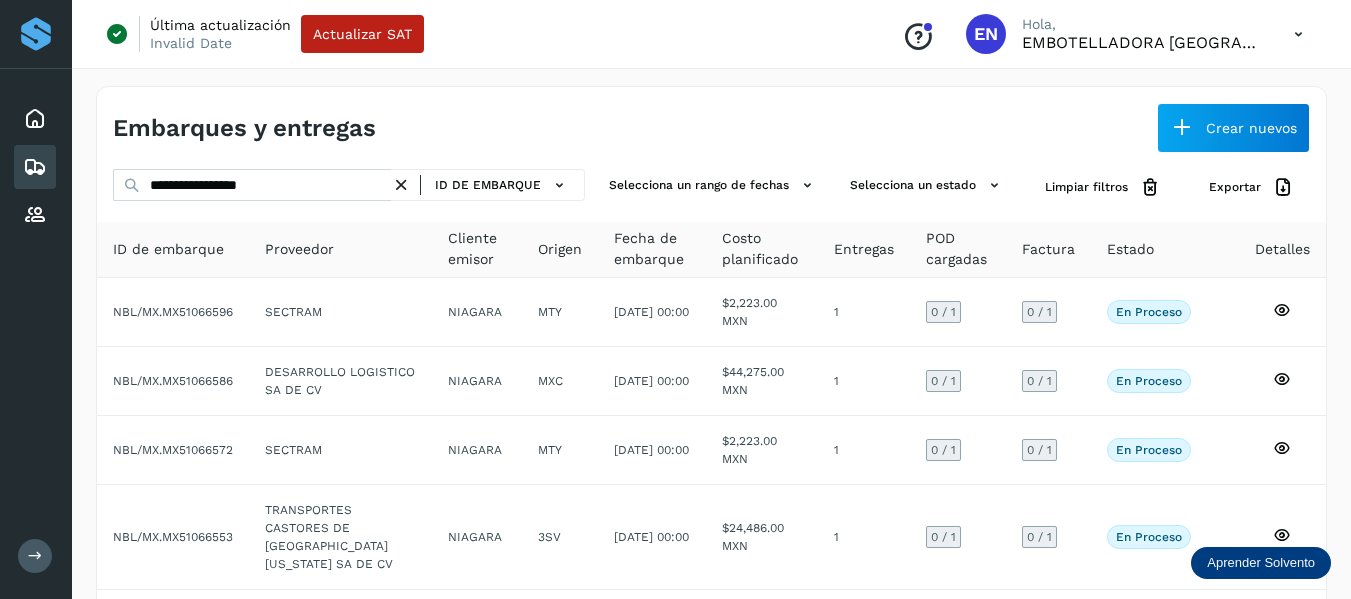 click at bounding box center [401, 185] 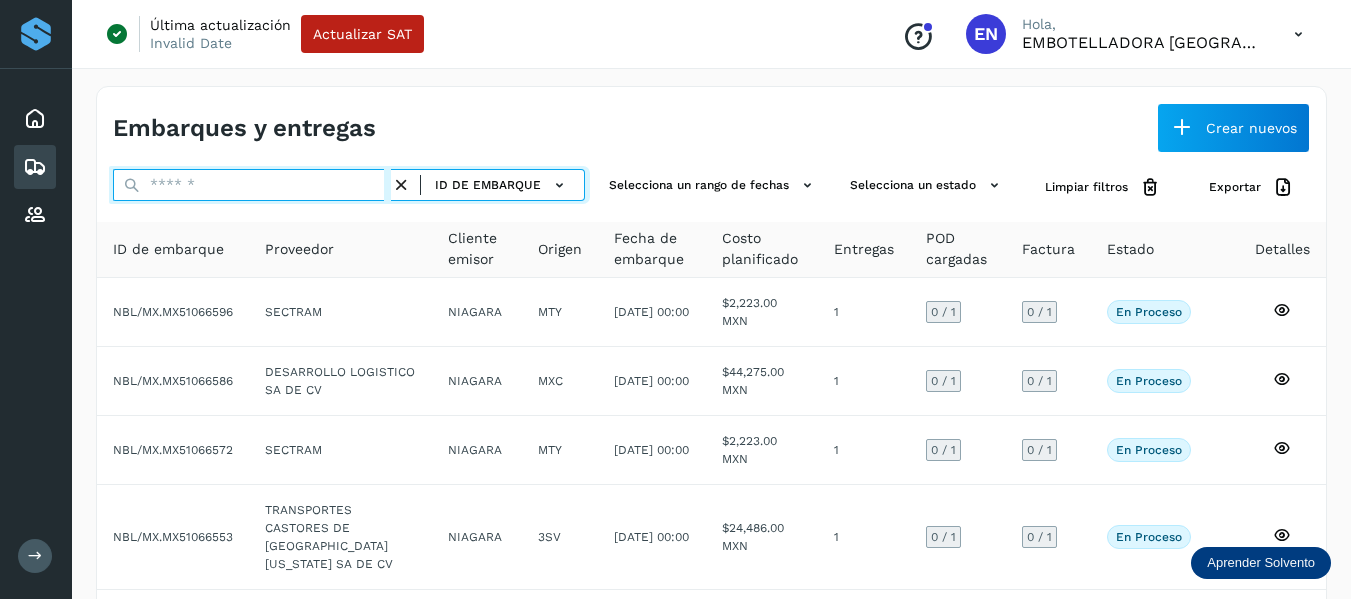 click at bounding box center [252, 185] 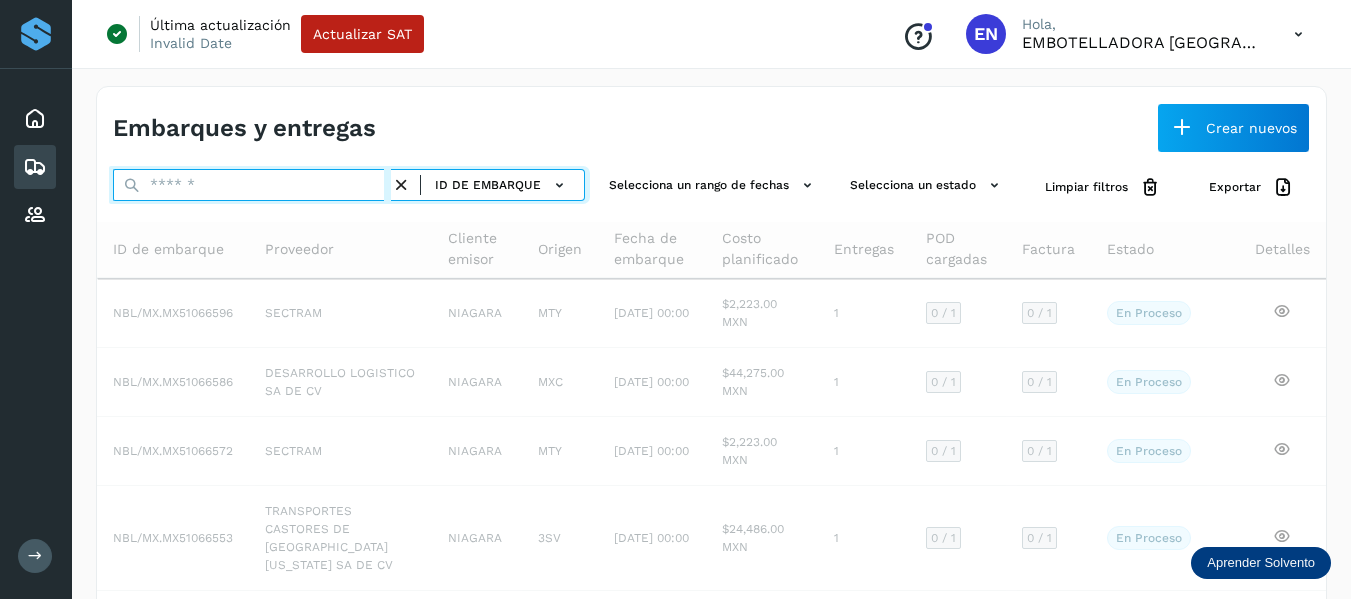 paste on "**********" 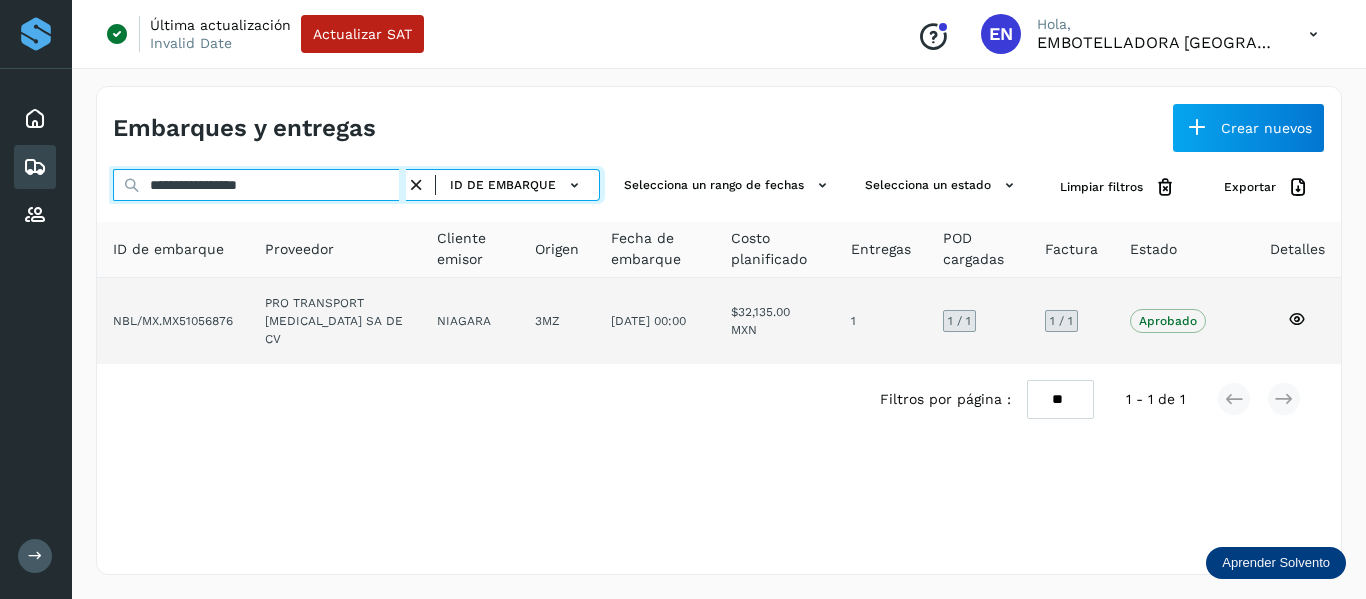 type on "**********" 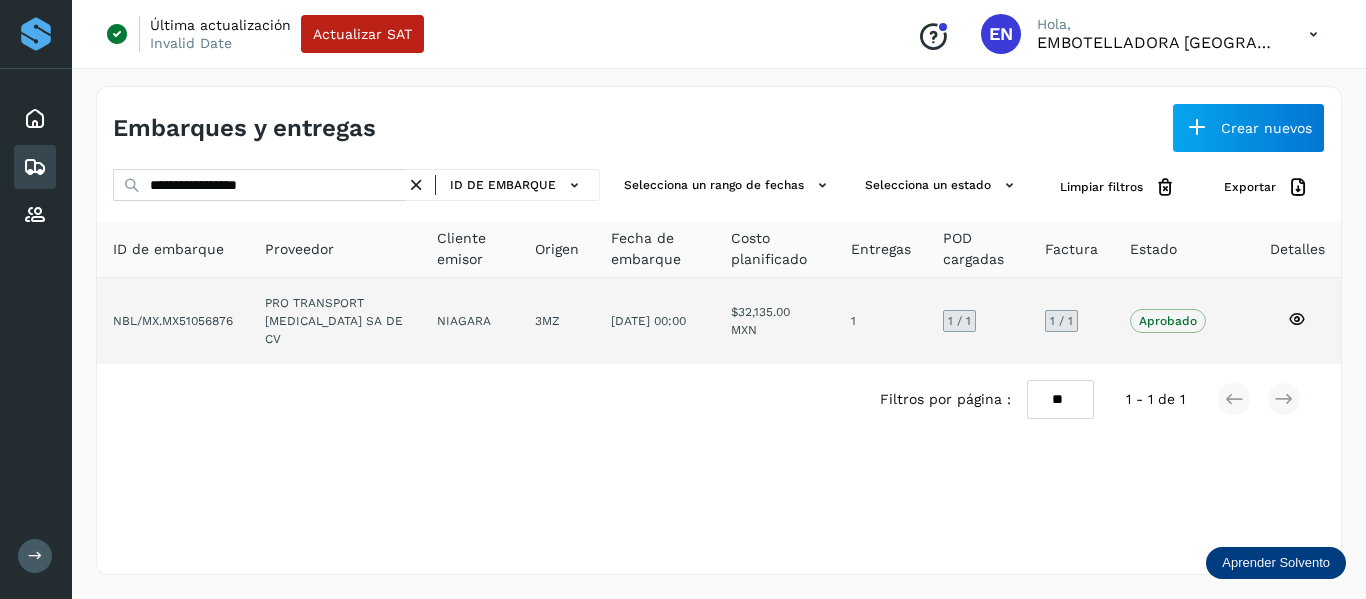 click 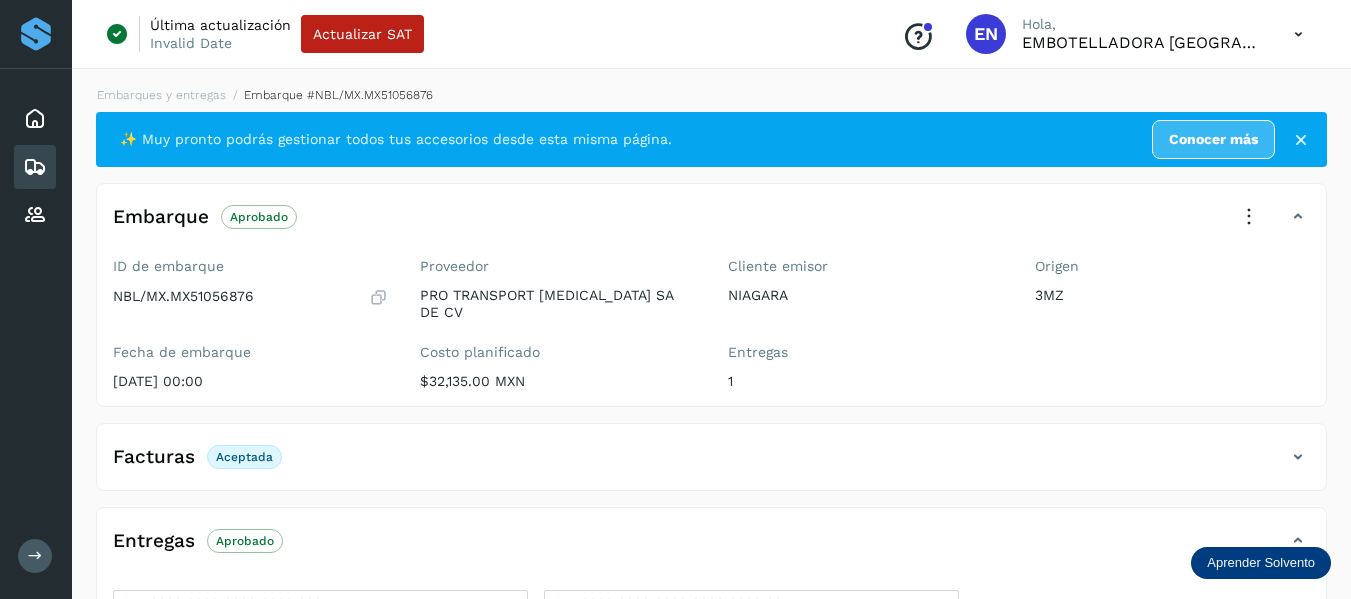 click on "Facturas Aceptada" 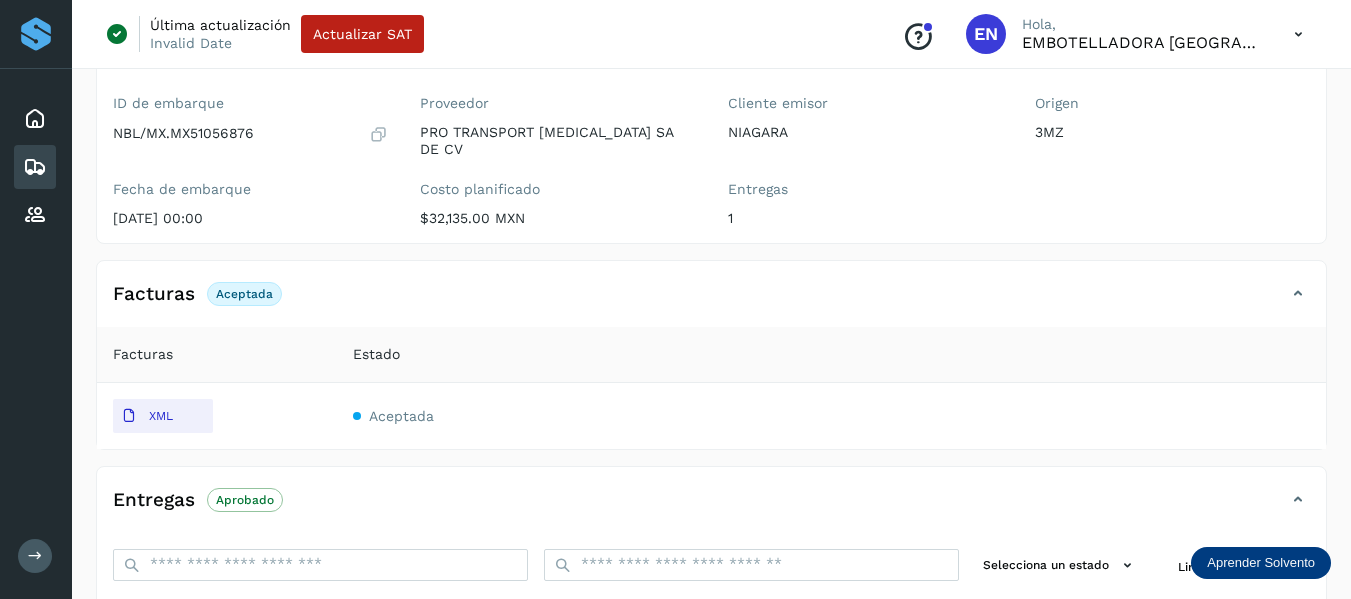 scroll, scrollTop: 200, scrollLeft: 0, axis: vertical 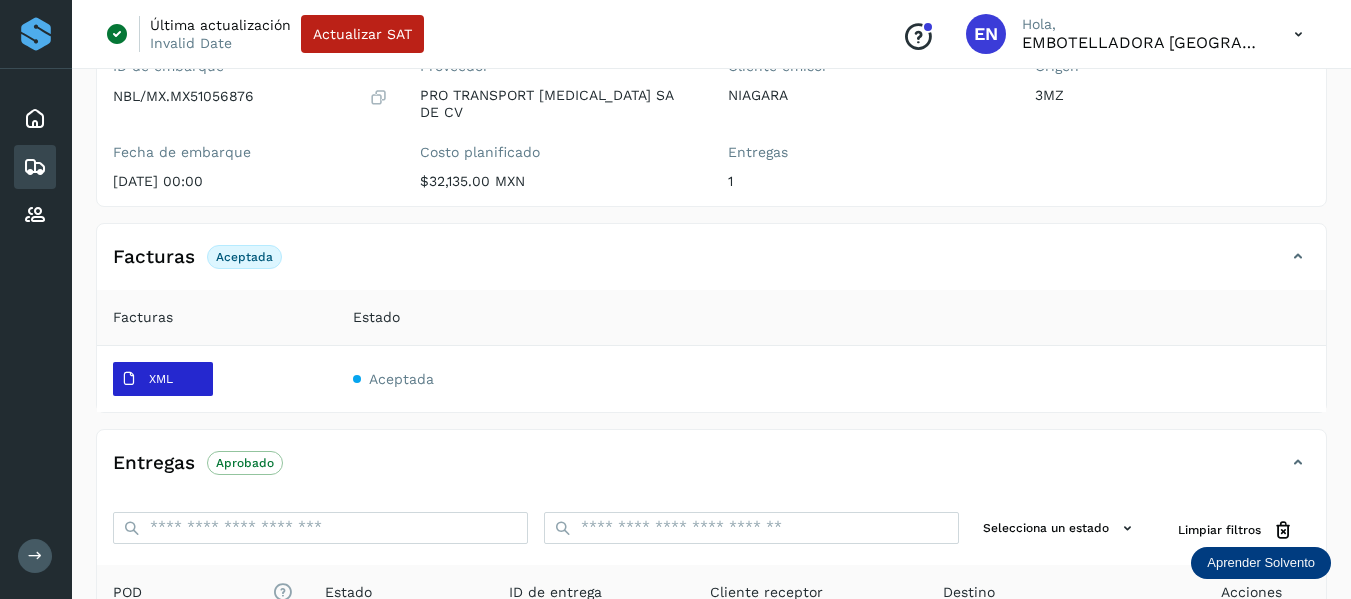 click on "XML" at bounding box center [147, 379] 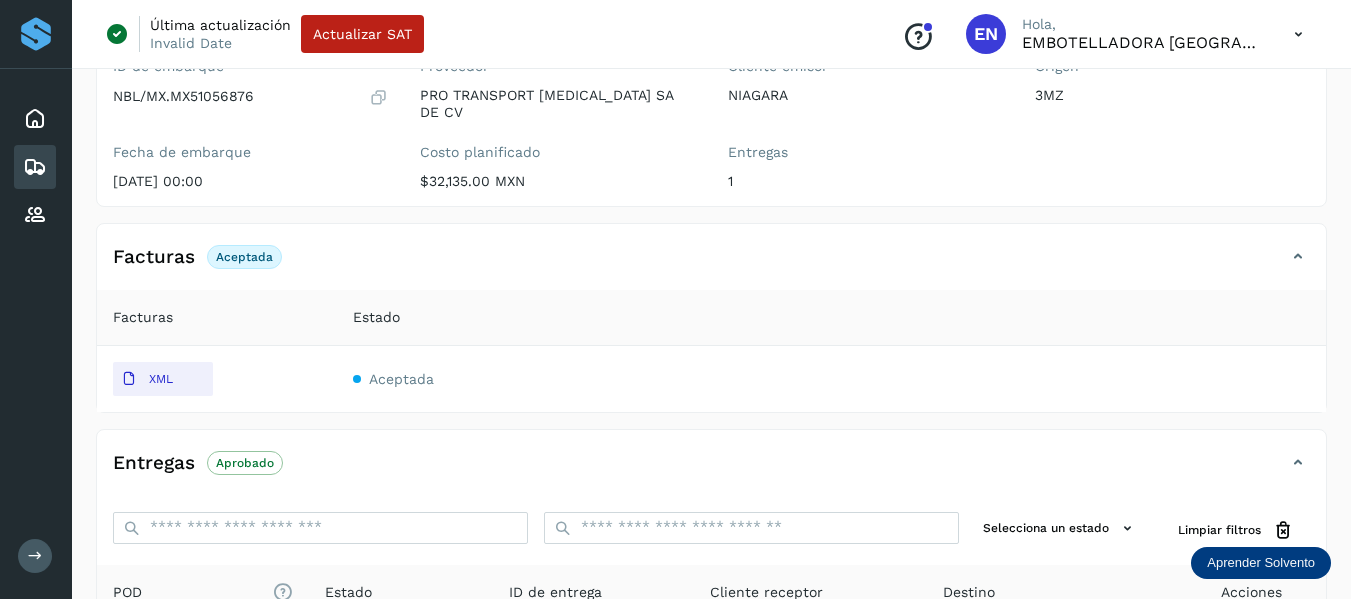 type 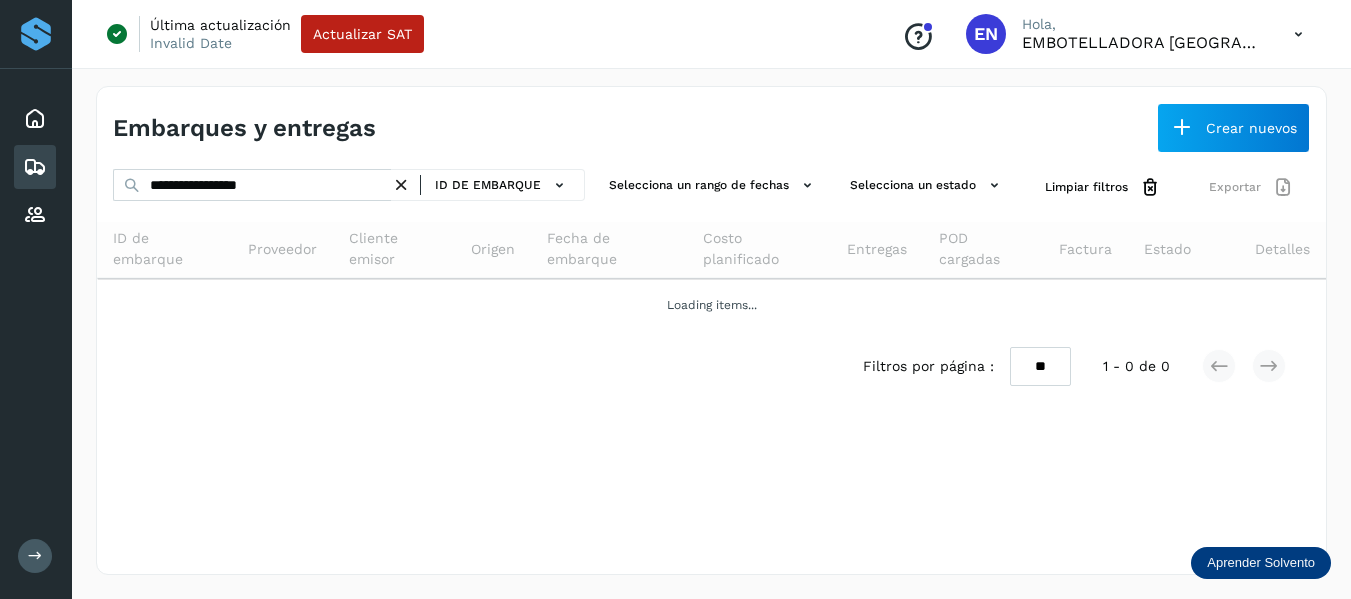 scroll, scrollTop: 0, scrollLeft: 0, axis: both 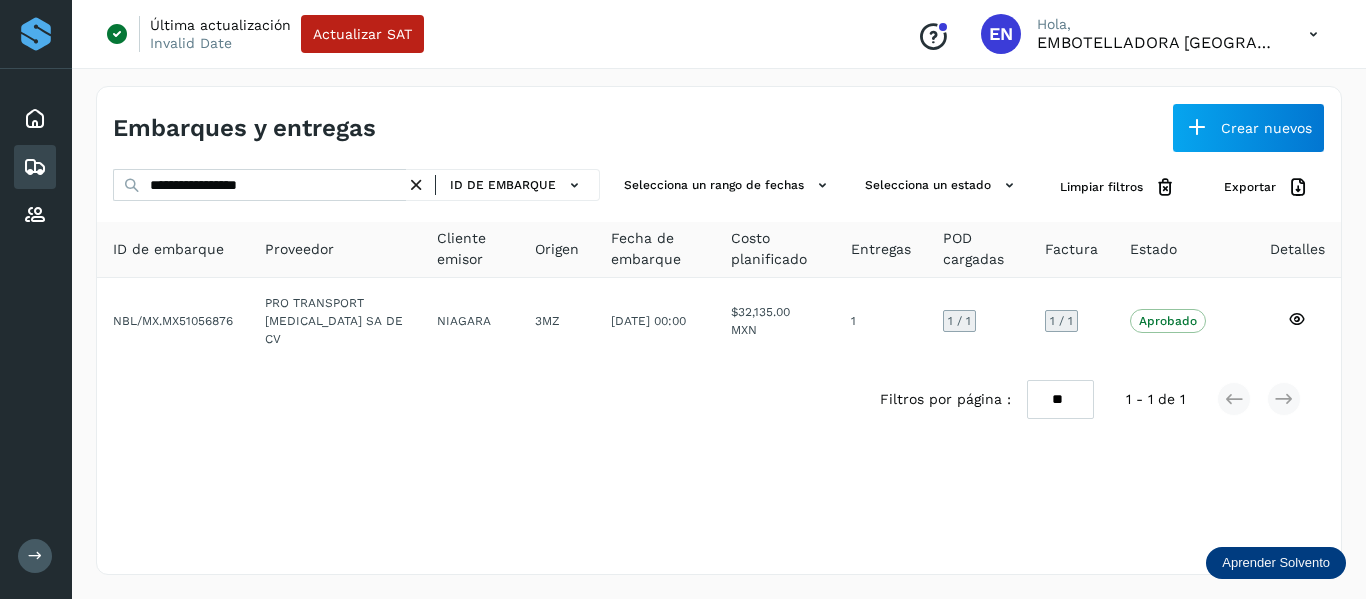 click at bounding box center [416, 185] 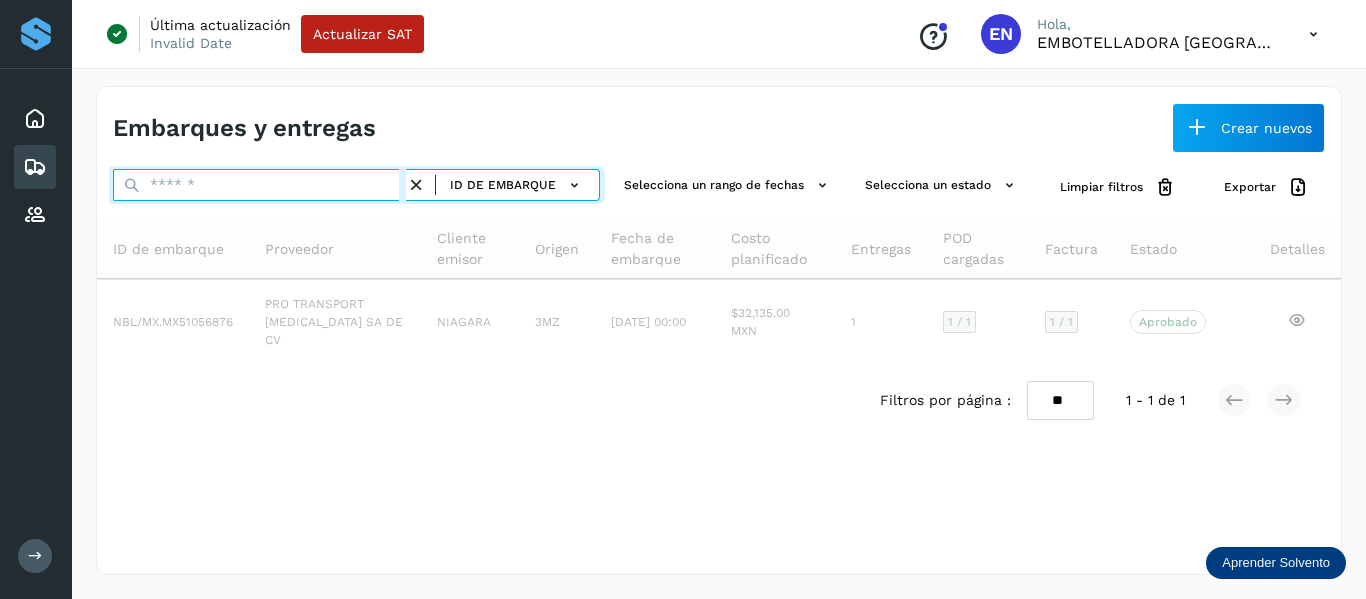 click at bounding box center [259, 185] 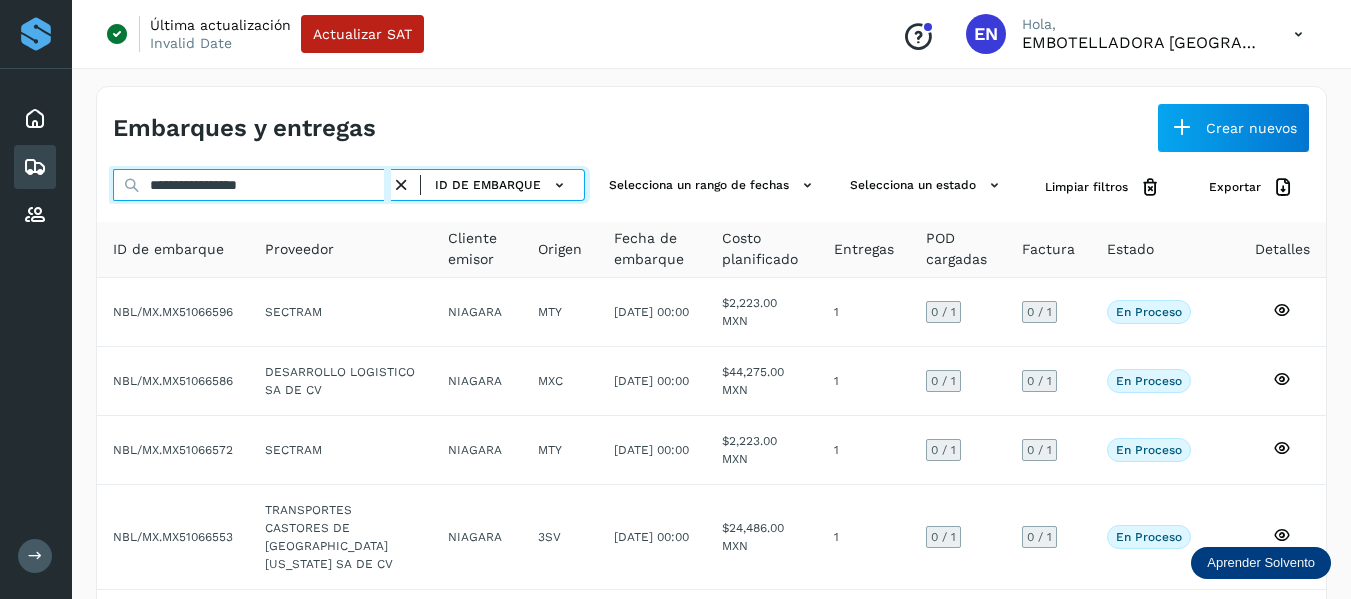type on "**********" 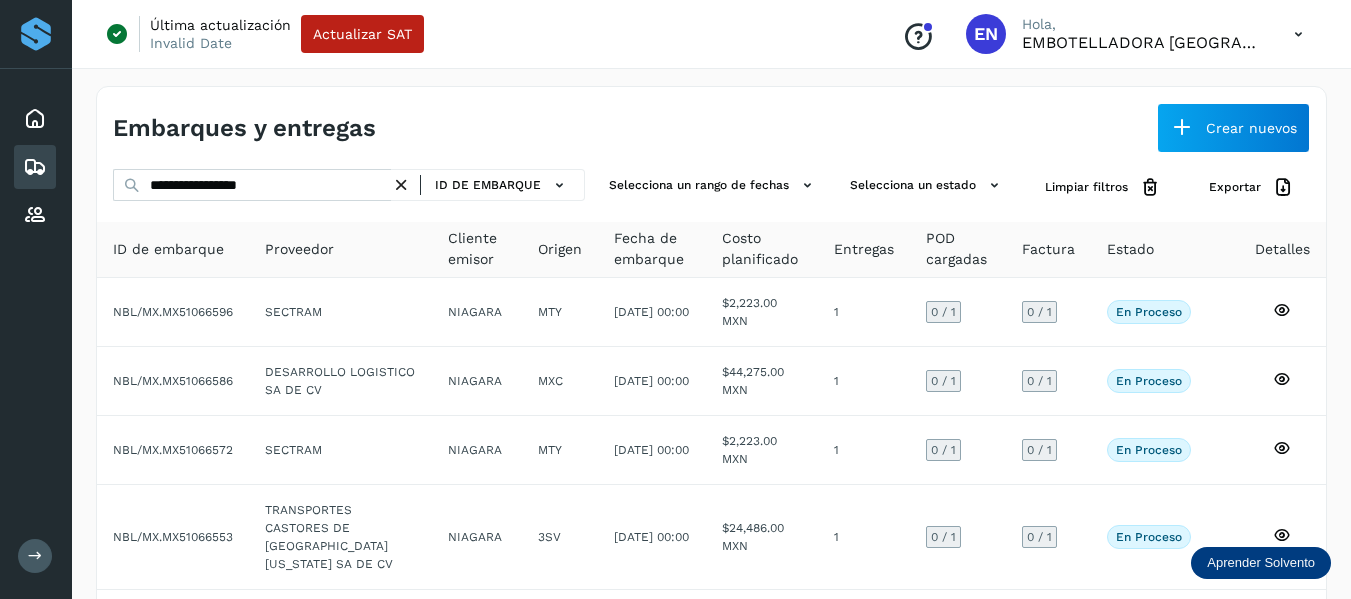 click at bounding box center (401, 185) 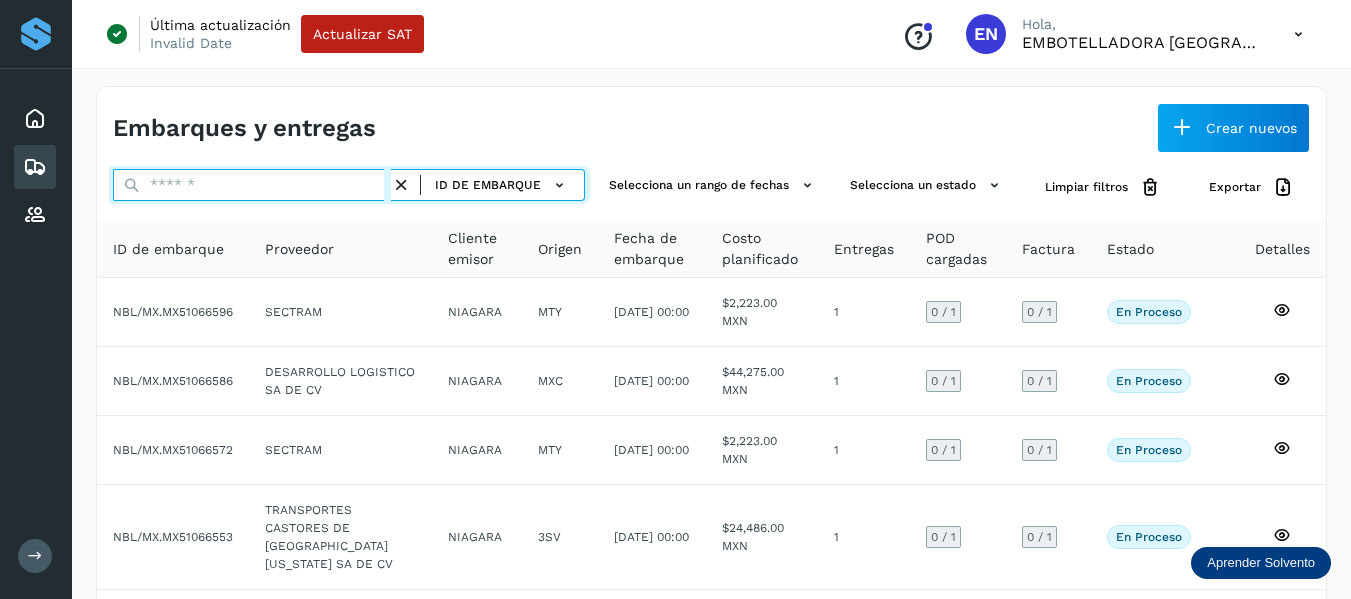 click at bounding box center [252, 185] 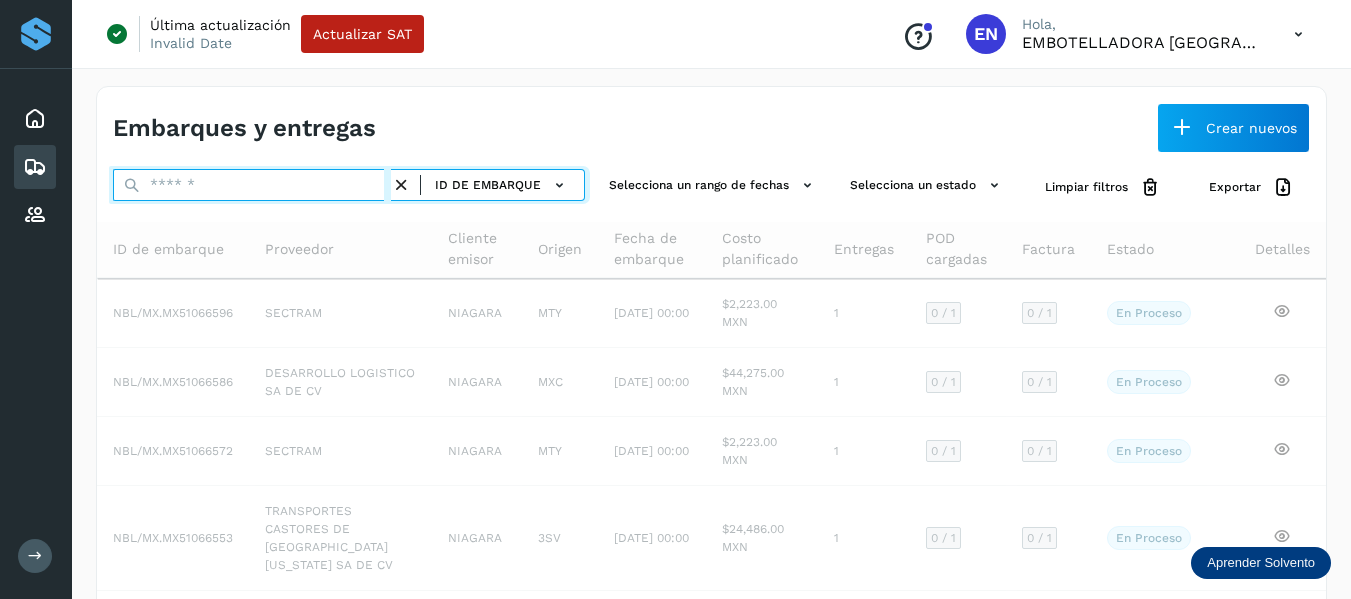 paste on "**********" 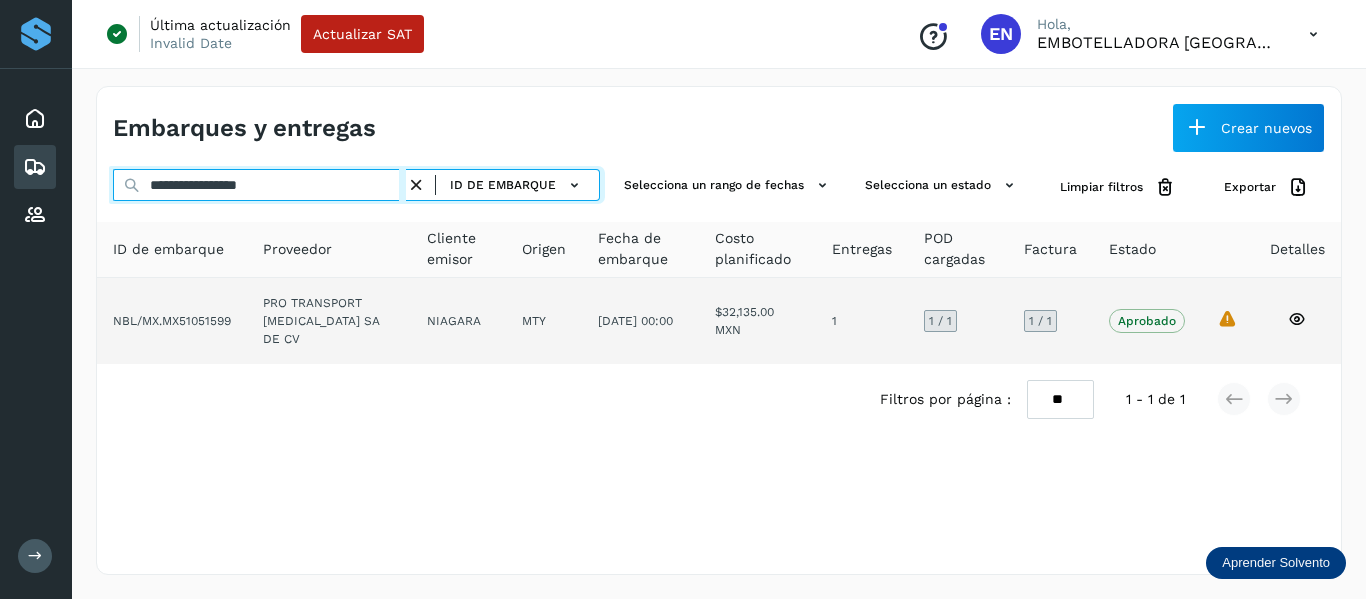 type on "**********" 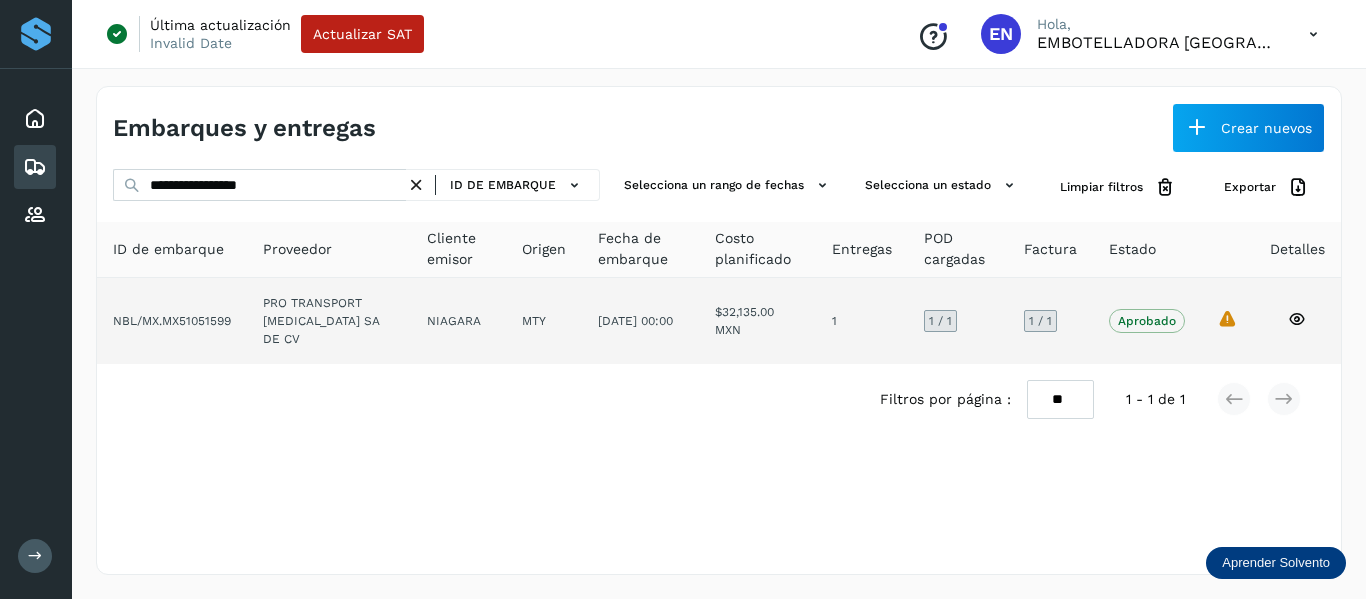 click 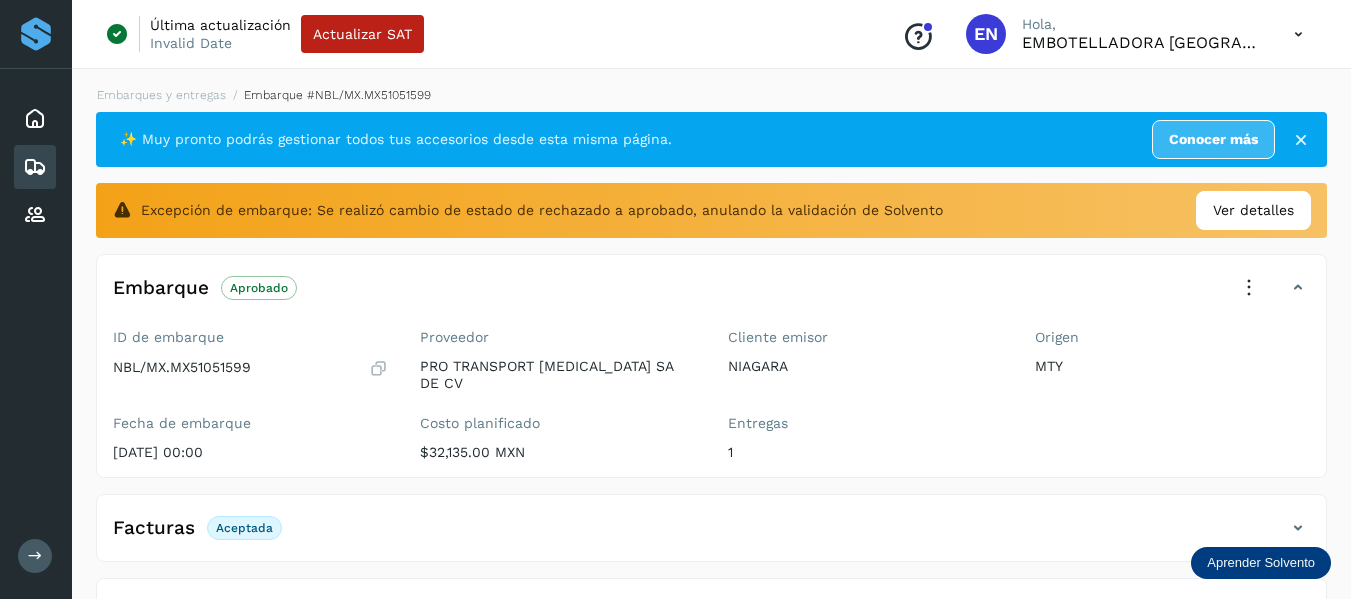 click on "Facturas Aceptada" 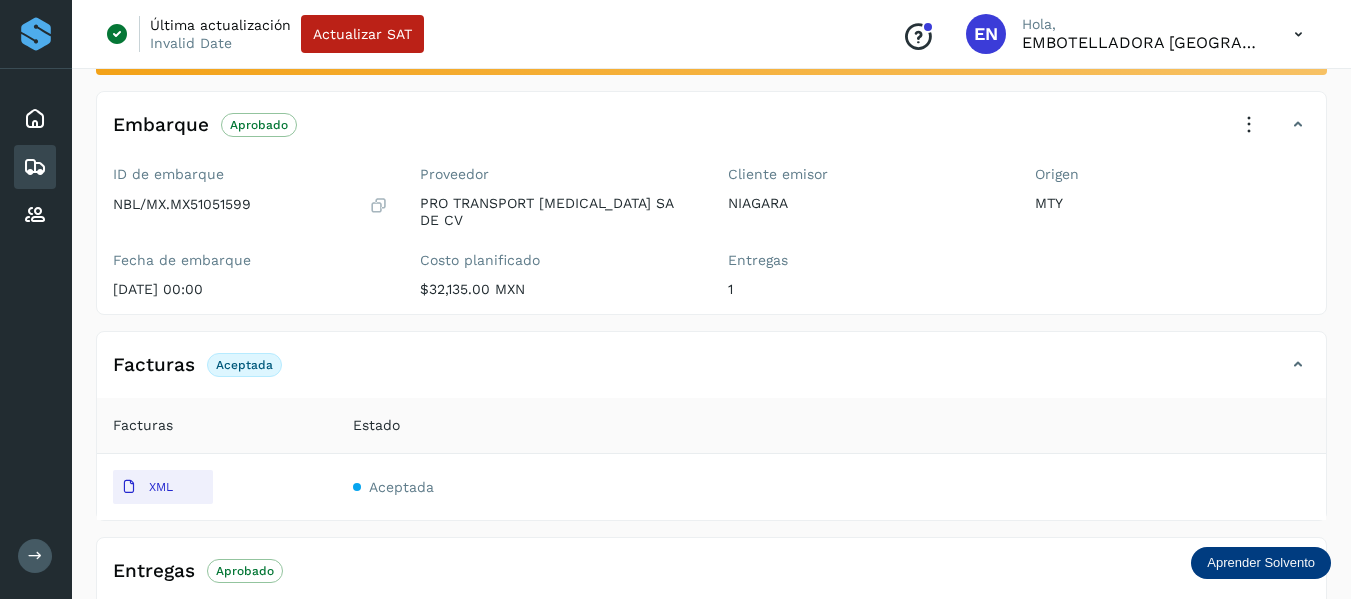 scroll, scrollTop: 300, scrollLeft: 0, axis: vertical 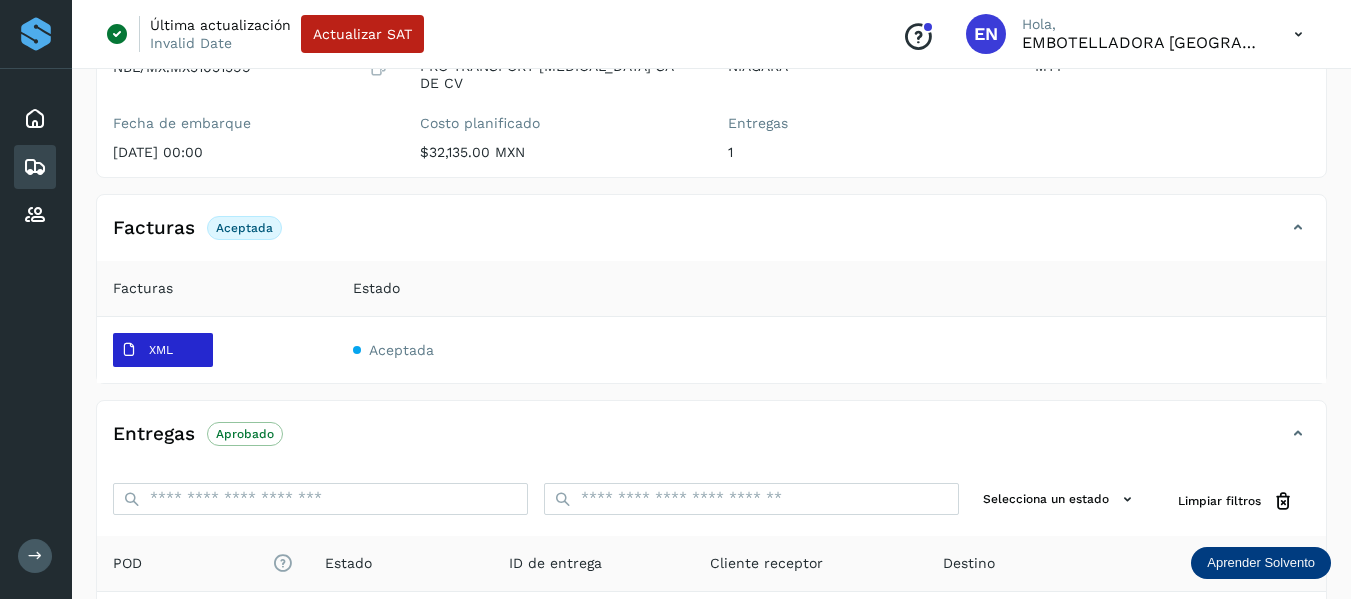 click on "XML" at bounding box center (161, 350) 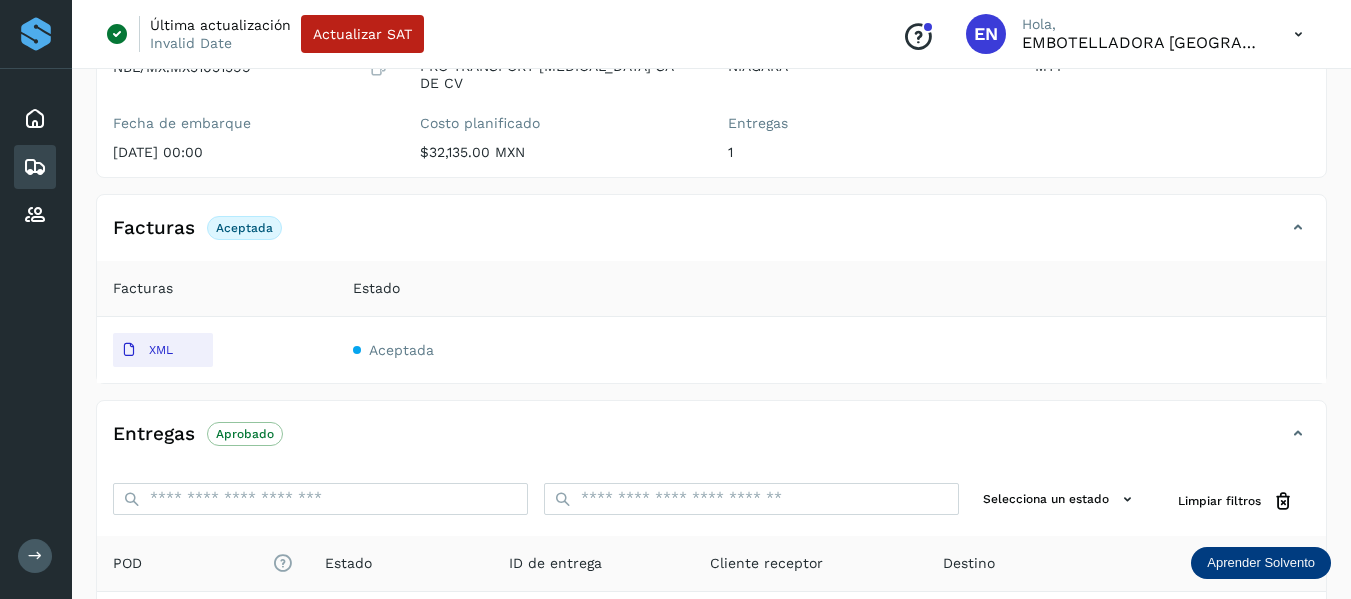 type 